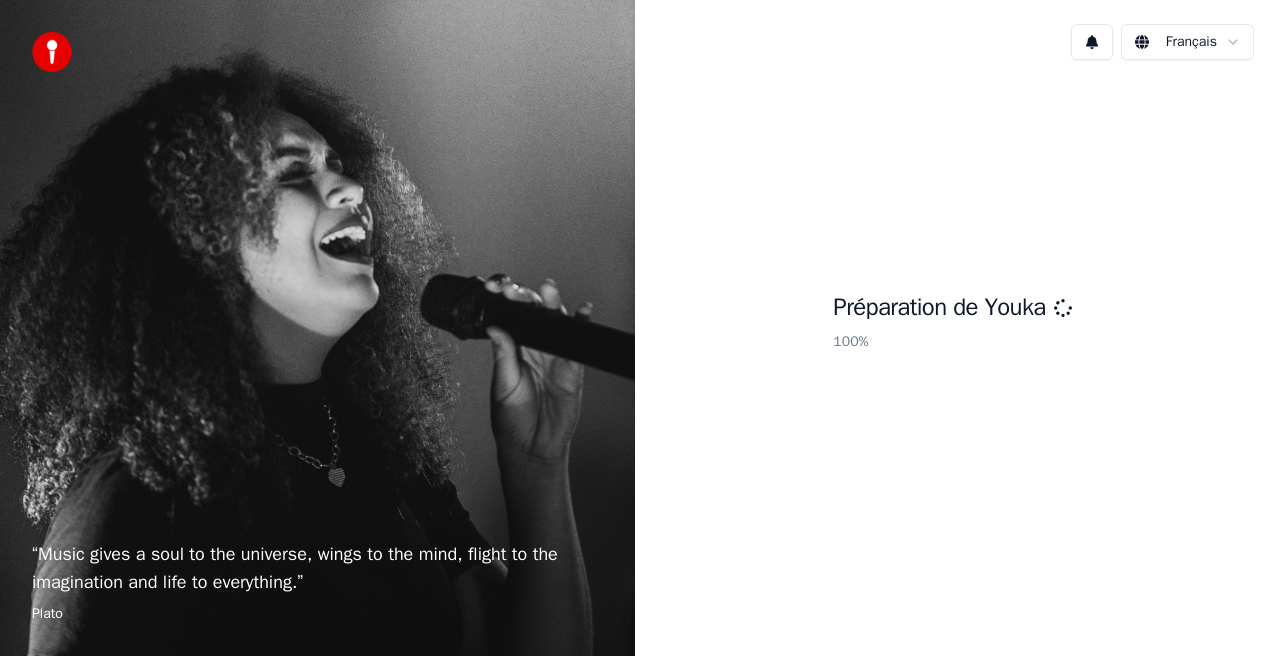 scroll, scrollTop: 0, scrollLeft: 0, axis: both 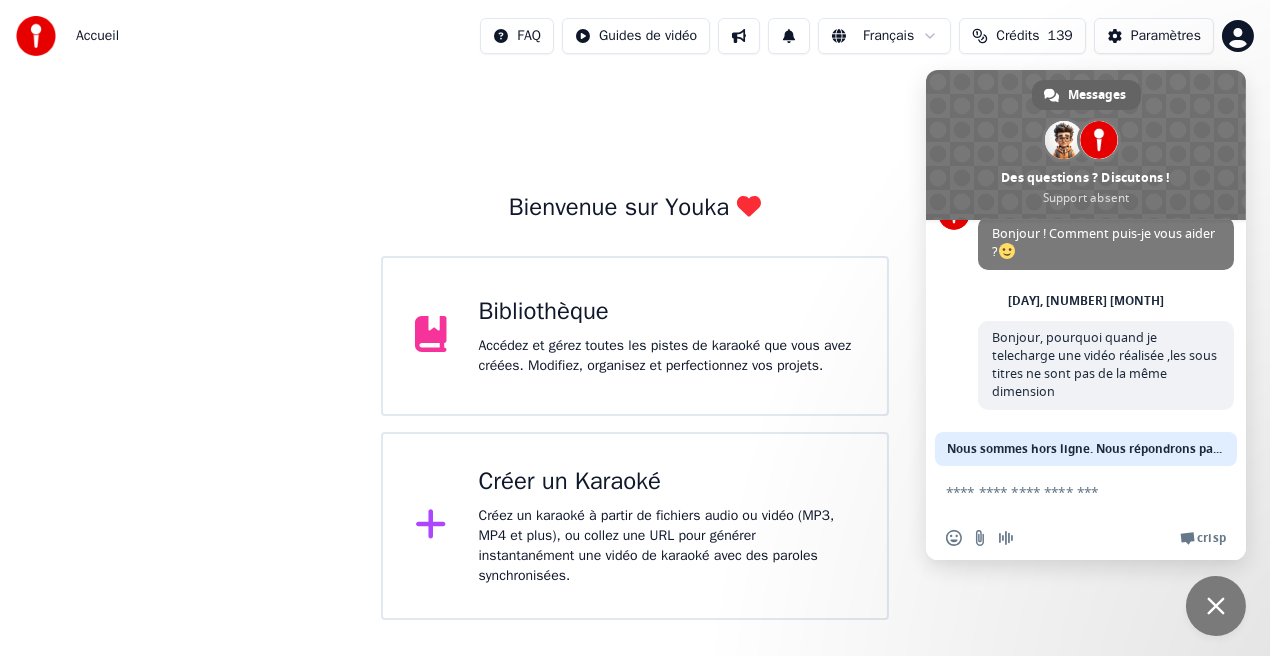 click at bounding box center [1216, 606] 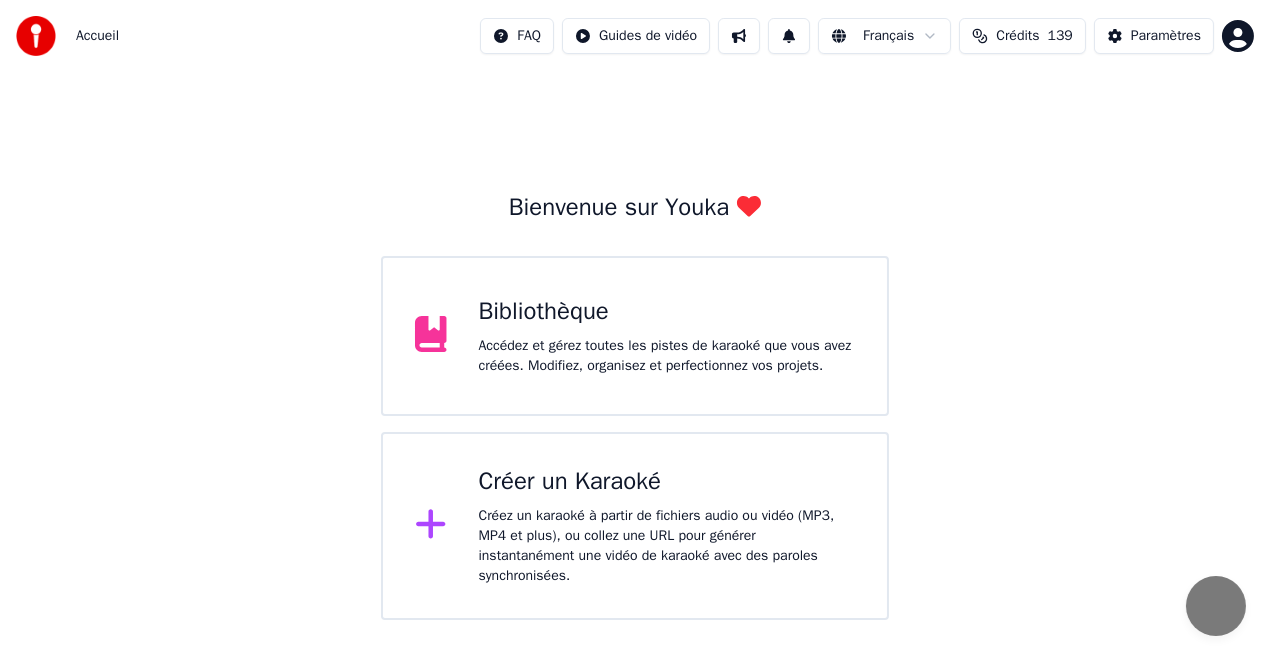 click at bounding box center [1216, 606] 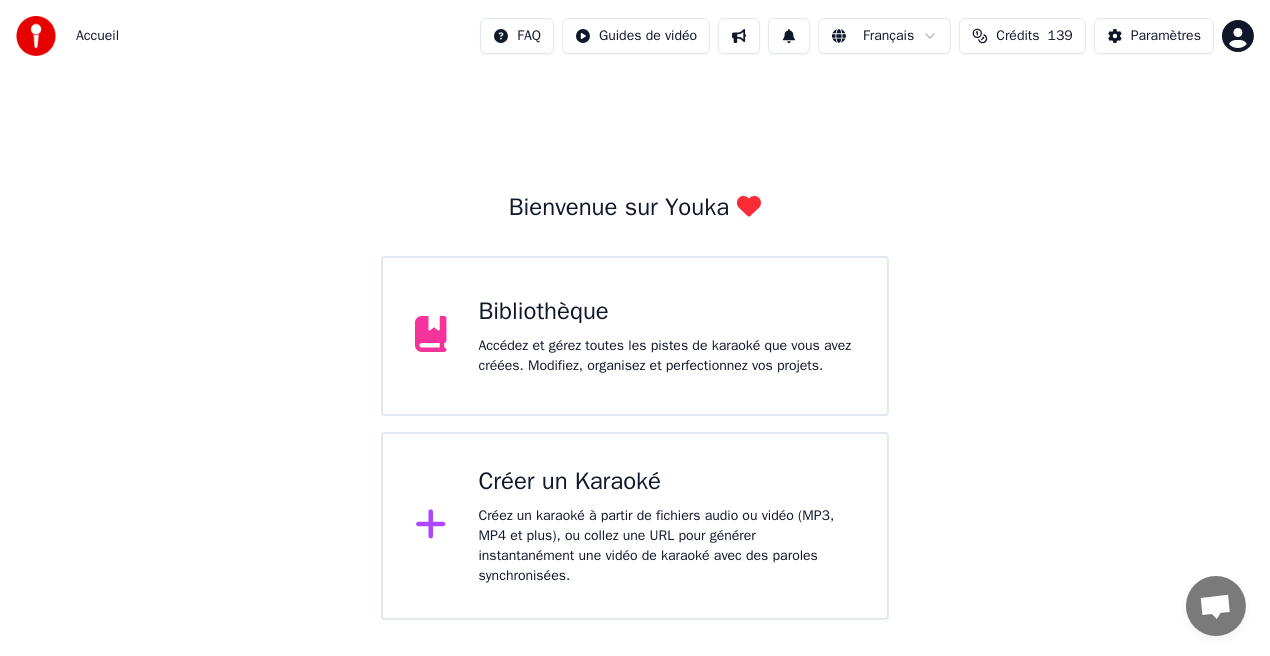 click on "Bibliothèque Accédez et gérez toutes les pistes de karaoké que vous avez créées. Modifiez, organisez et perfectionnez vos projets." at bounding box center [635, 336] 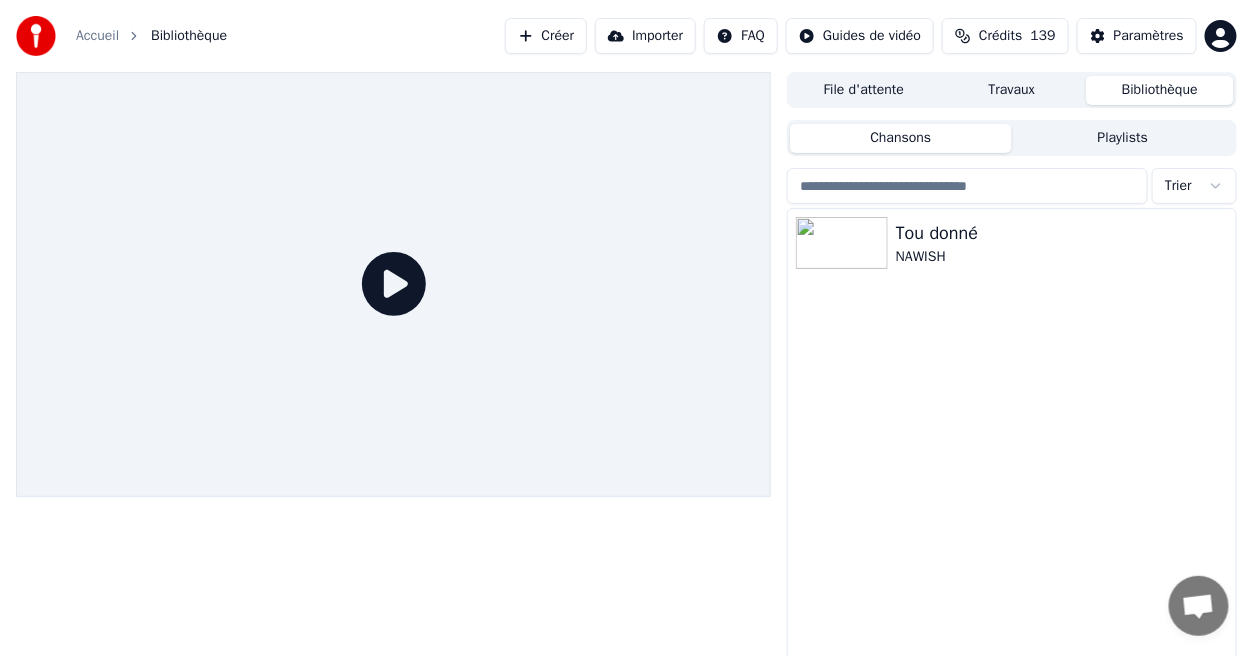 click on "Tou donné NAWISH" at bounding box center [1012, 454] 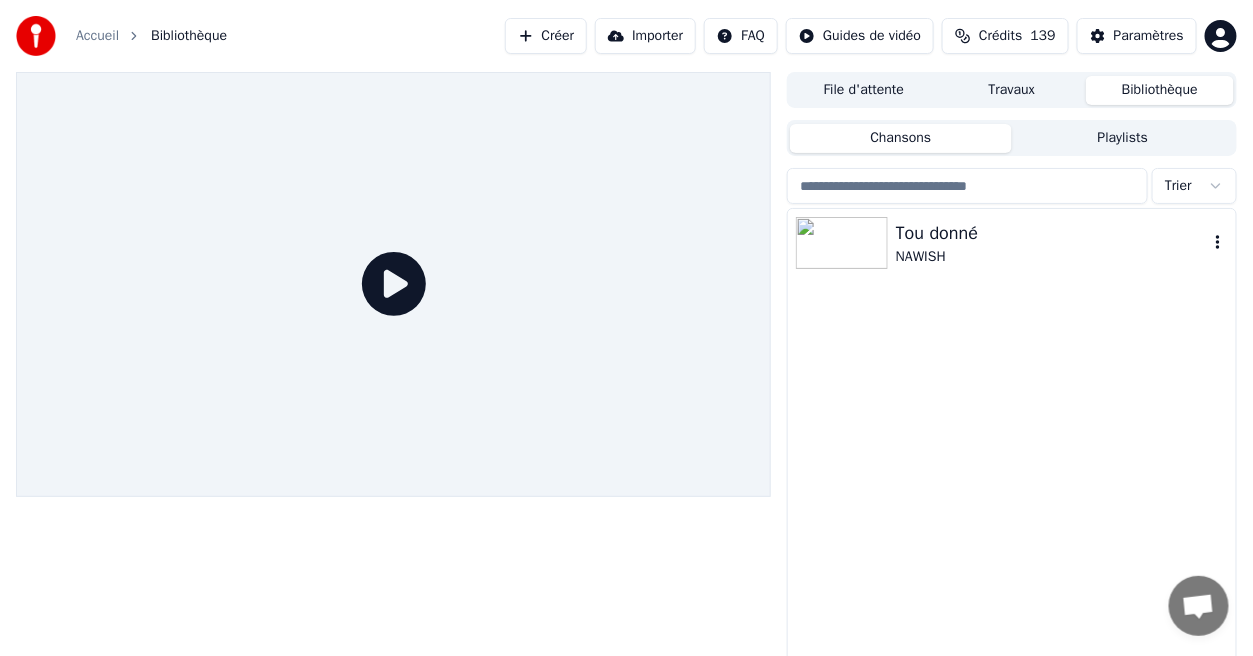 click on "NAWISH" at bounding box center [1052, 257] 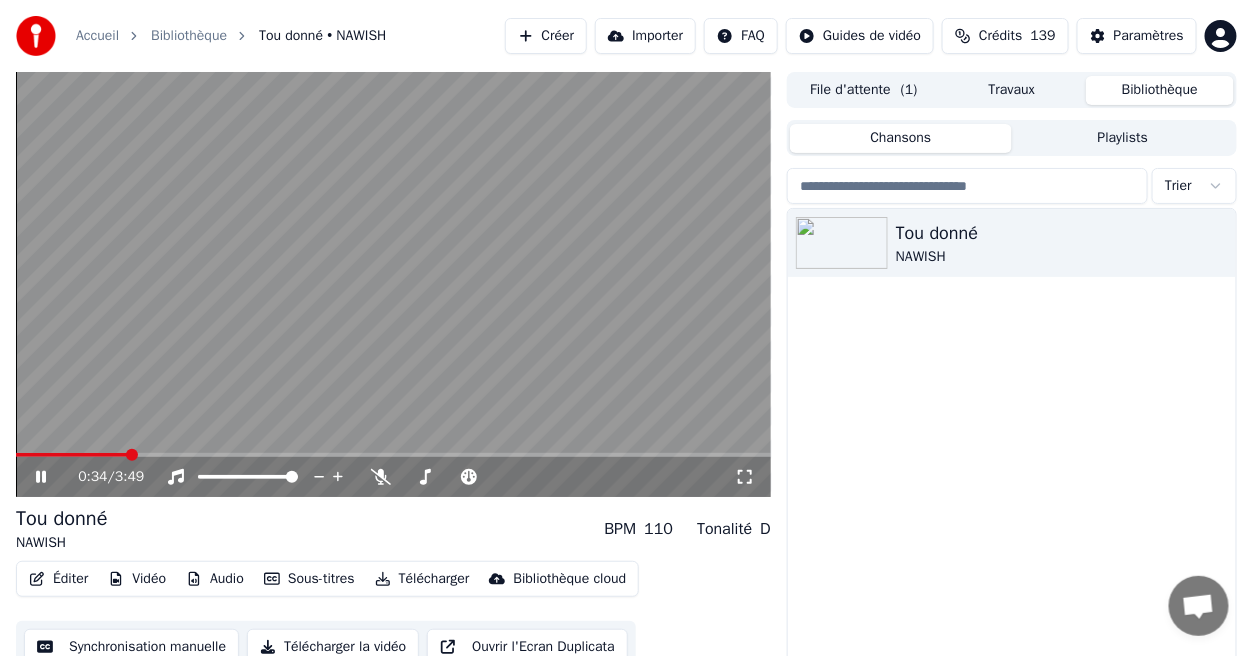 click at bounding box center [393, 455] 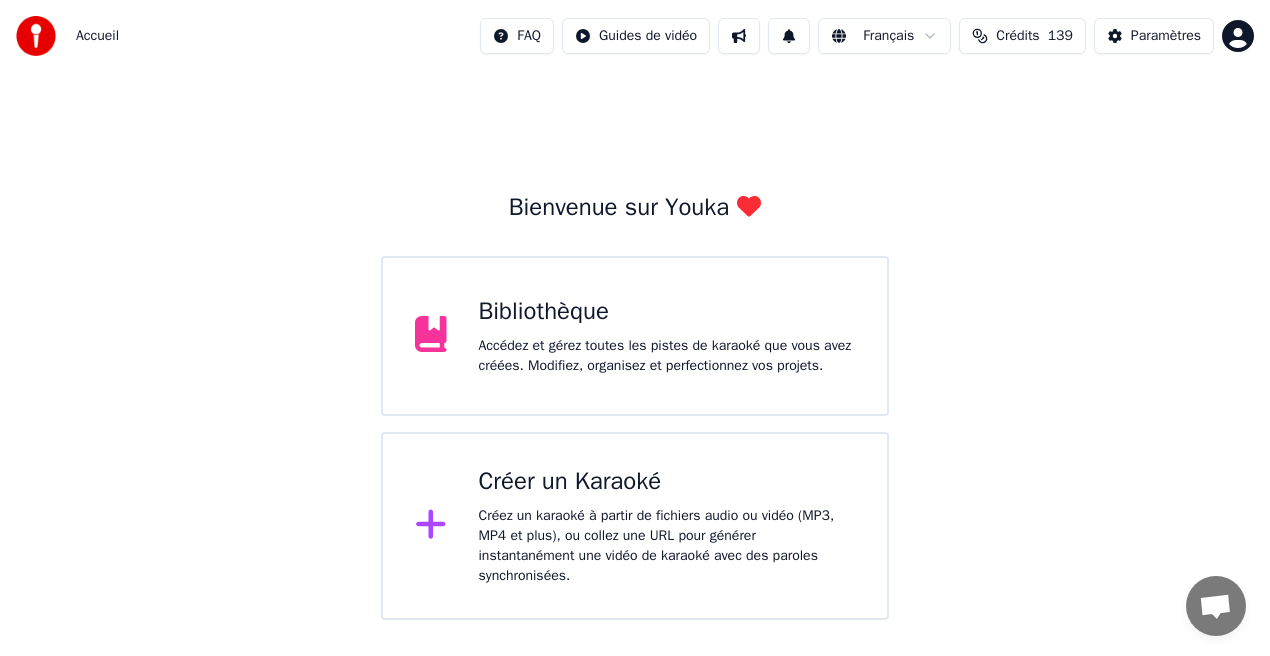scroll, scrollTop: 0, scrollLeft: 0, axis: both 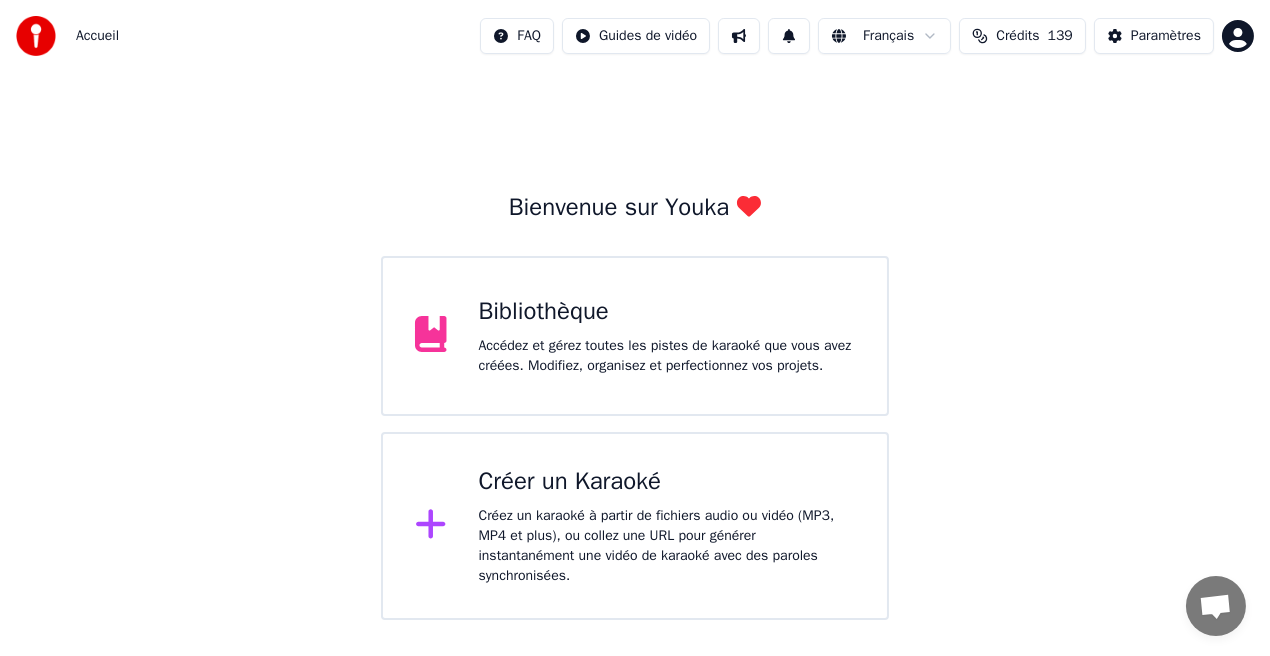 click on "Accueil FAQ Guides de vidéo Français Crédits 139 Paramètres Bienvenue sur Youka Bibliothèque Accédez et gérez toutes les pistes de karaoké que vous avez créées. Modifiez, organisez et perfectionnez vos projets. Créer un Karaoké Créez un karaoké à partir de fichiers audio ou vidéo (MP3, MP4 et plus), ou collez une URL pour générer instantanément une vidéo de karaoké avec des paroles synchronisées. Messages [FIRST] Des questions ? Discutons ! Support absent Réseau hors-ligne. Reconnexion... Aucun message ne peut être échangé pour le moment. Youka Desktop Bonjour ! Comment puis-je vous aider ?  [DAY], [MONTH] Bonjour, pourquoi quand je telecharge une vidéo réalisée ,les sous titres ne sont pas de la même dimension Il y a [TIME] Envoyer un fichier Nous sommes hors ligne. Nous répondrons par email. Insérer un emoji Envoyer un fichier Message audio We run on Crisp" at bounding box center (635, 310) 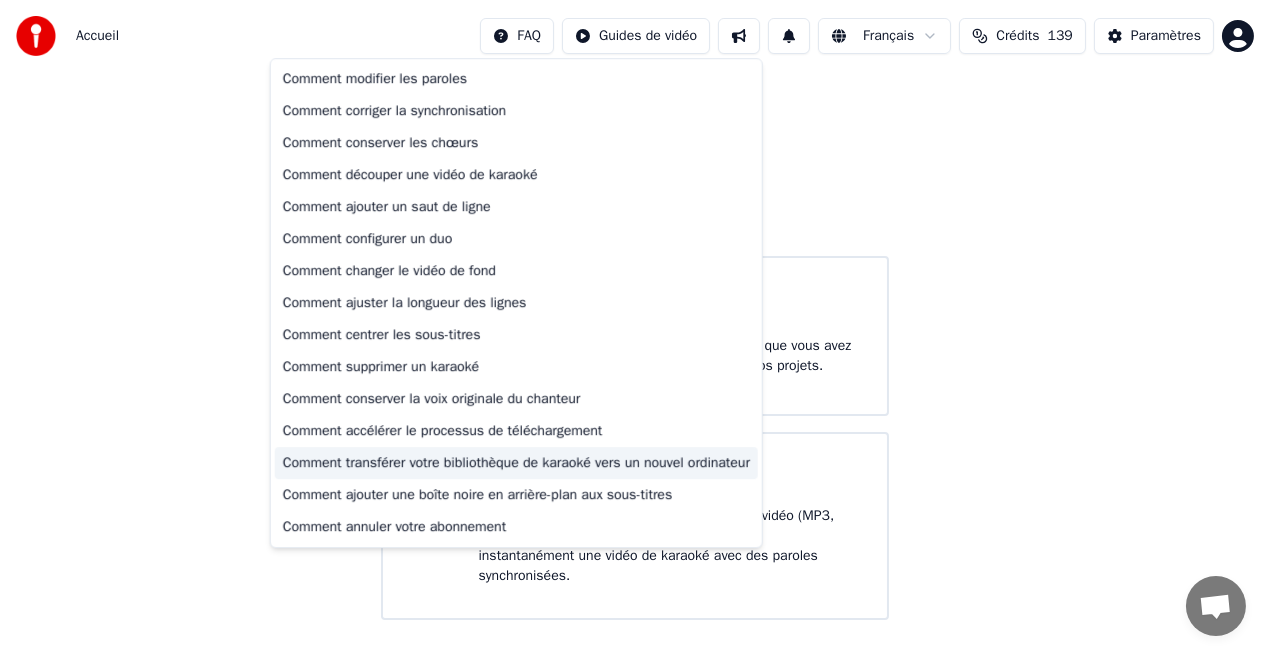 click on "Comment transférer votre bibliothèque de karaoké vers un nouvel ordinateur" at bounding box center (516, 463) 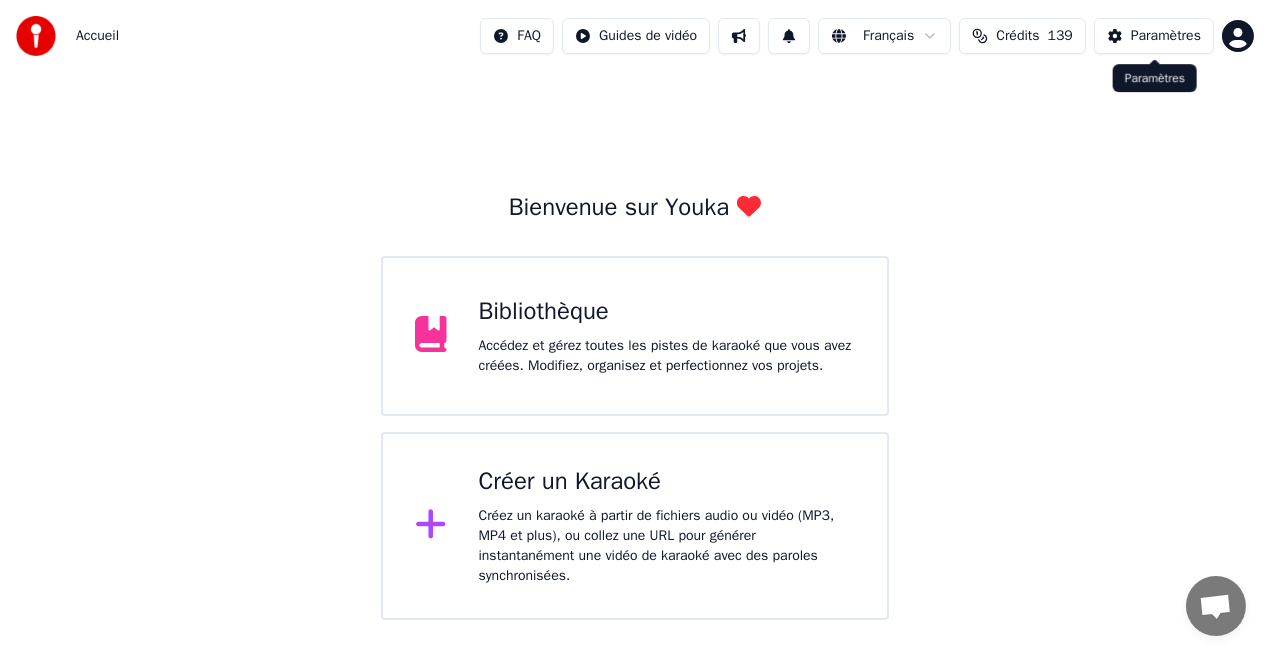 click on "Paramètres" at bounding box center [1166, 36] 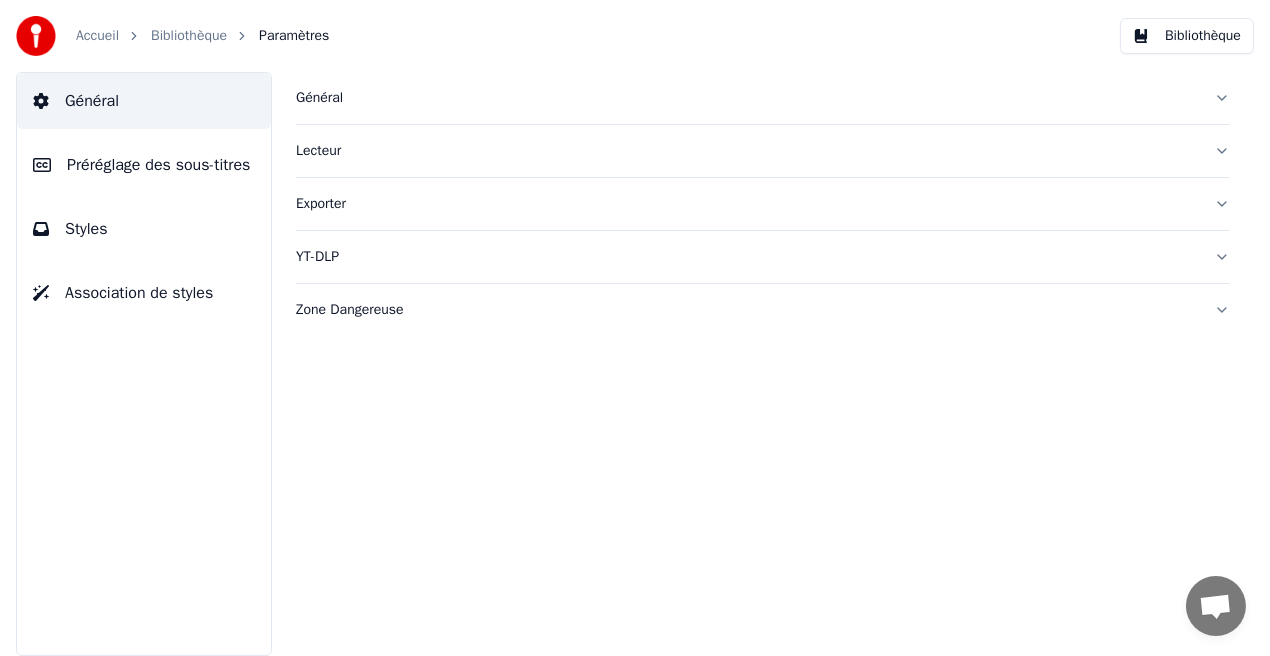 click on "Général" at bounding box center (747, 98) 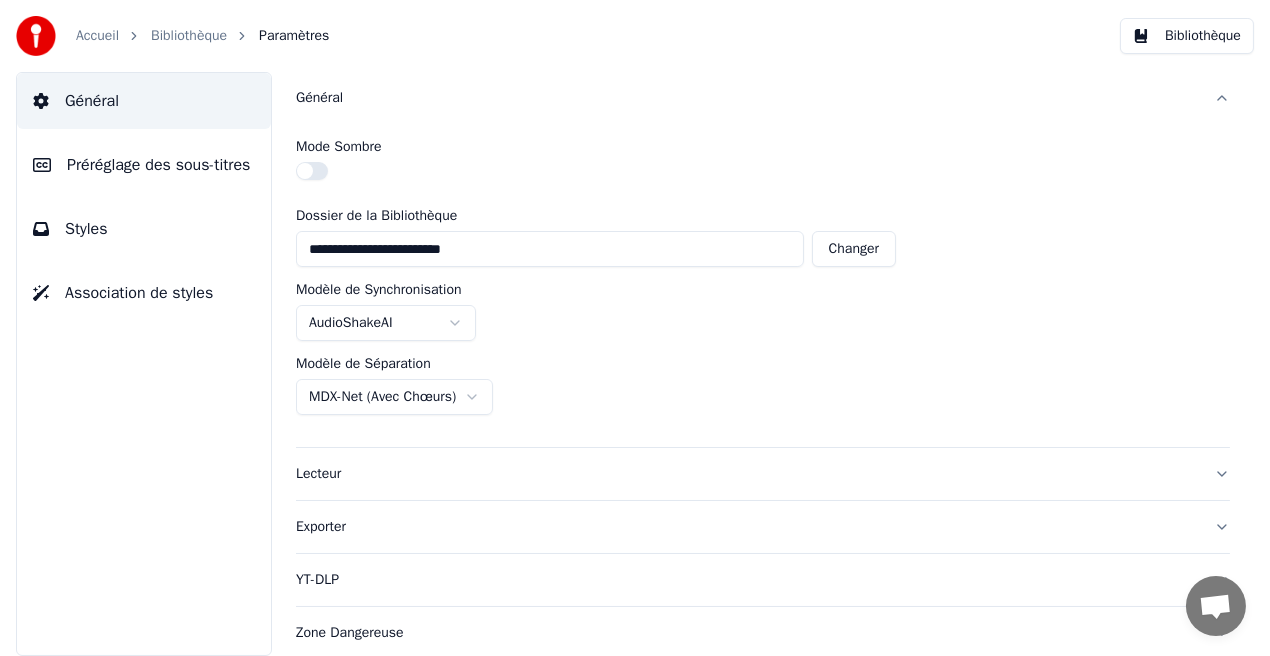 click on "Exporter" at bounding box center [747, 527] 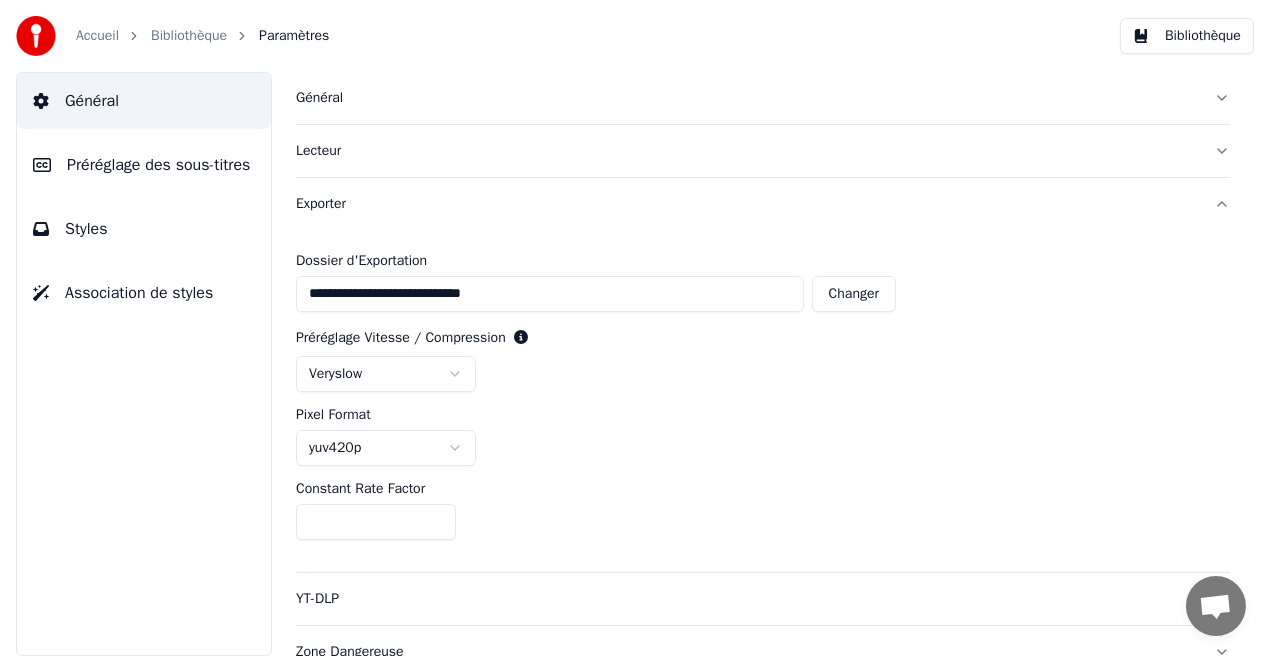 click on "Exporter" at bounding box center (747, 204) 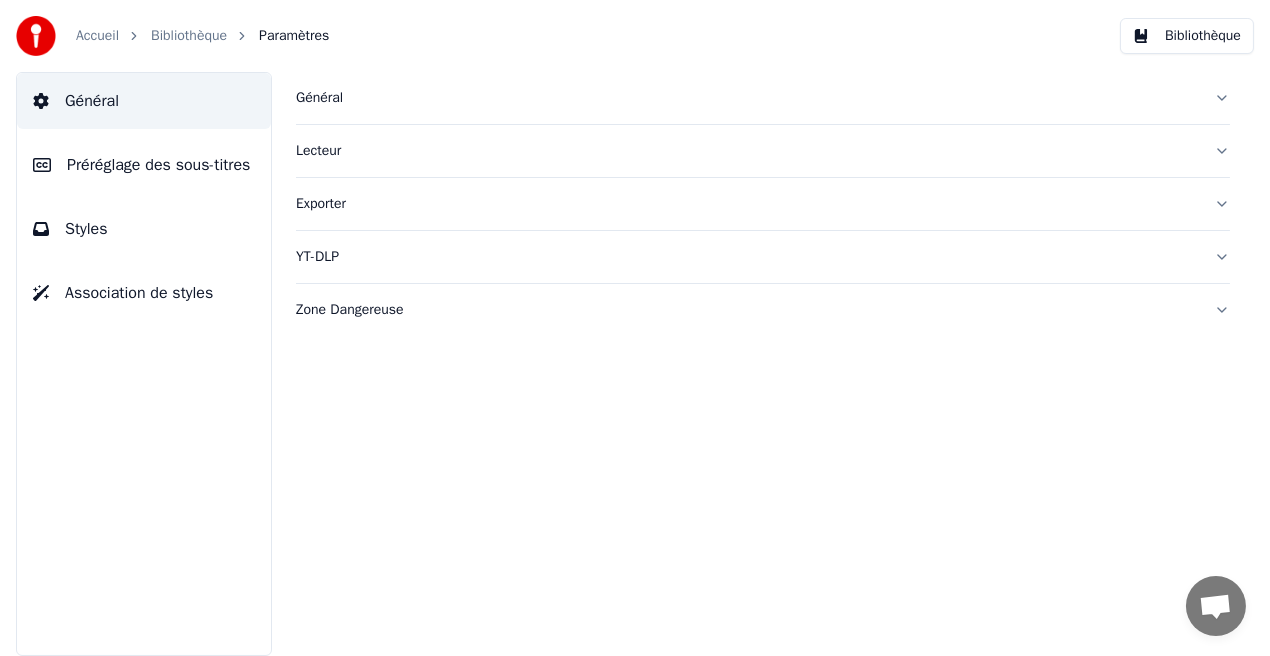 click on "YT-DLP" at bounding box center [747, 257] 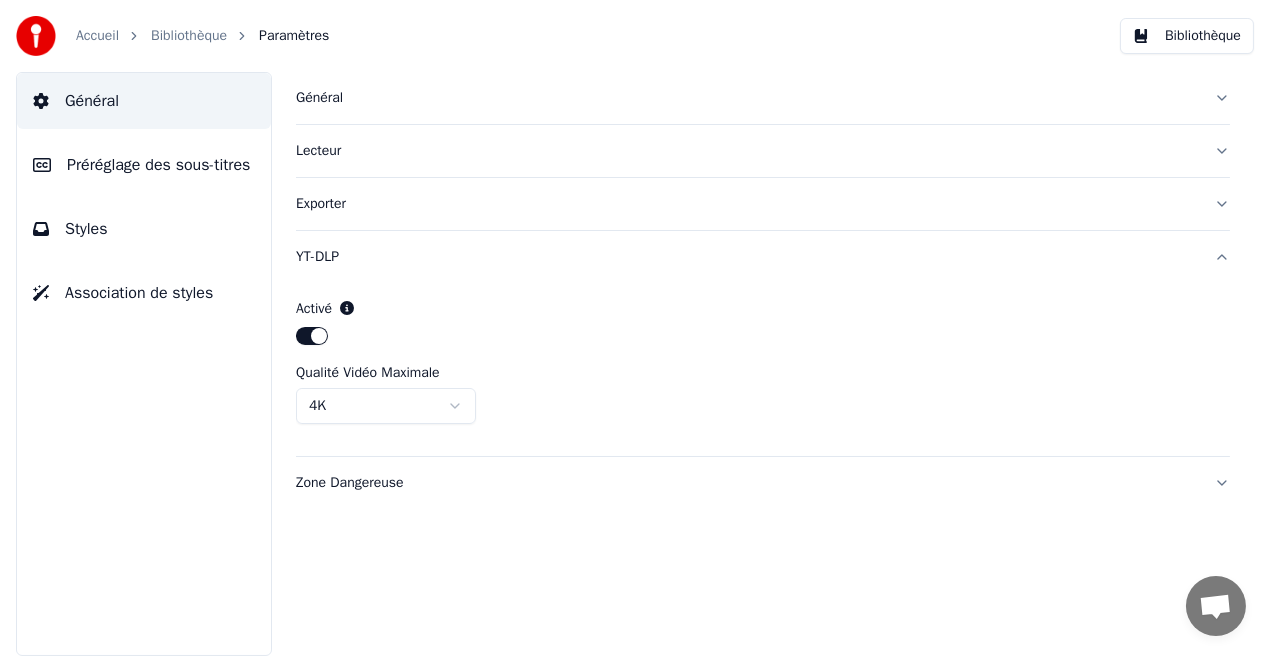 click on "YT-DLP" at bounding box center [747, 257] 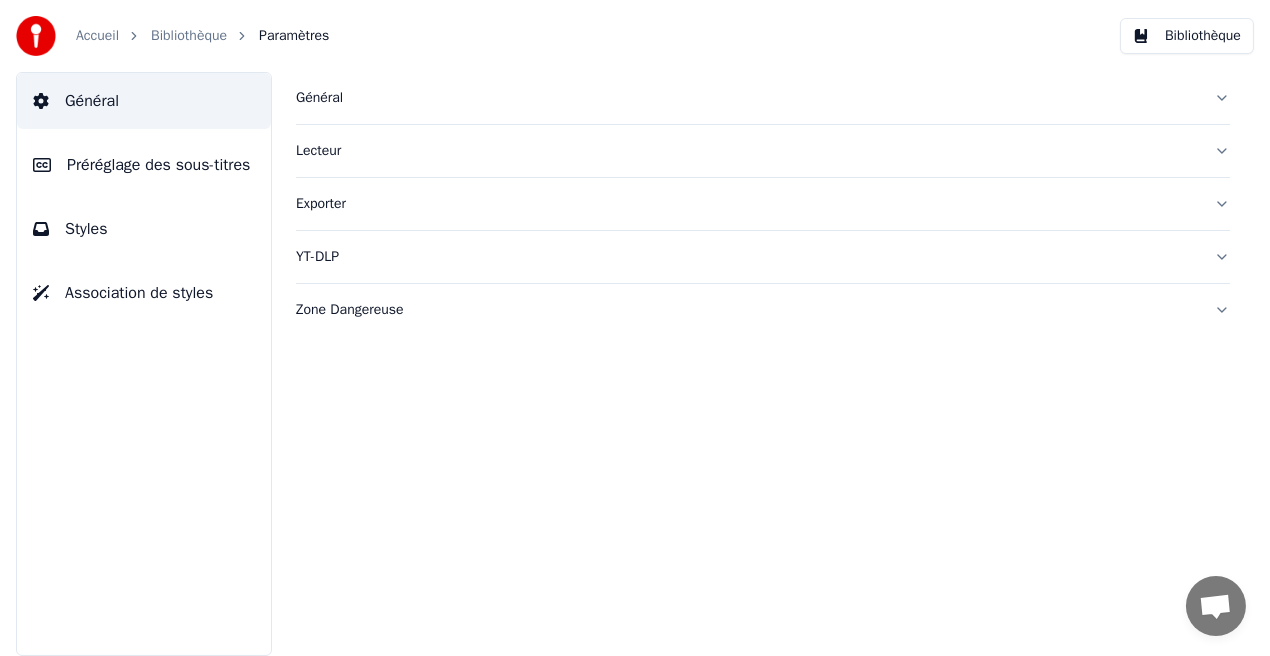 click on "Lecteur" at bounding box center (747, 151) 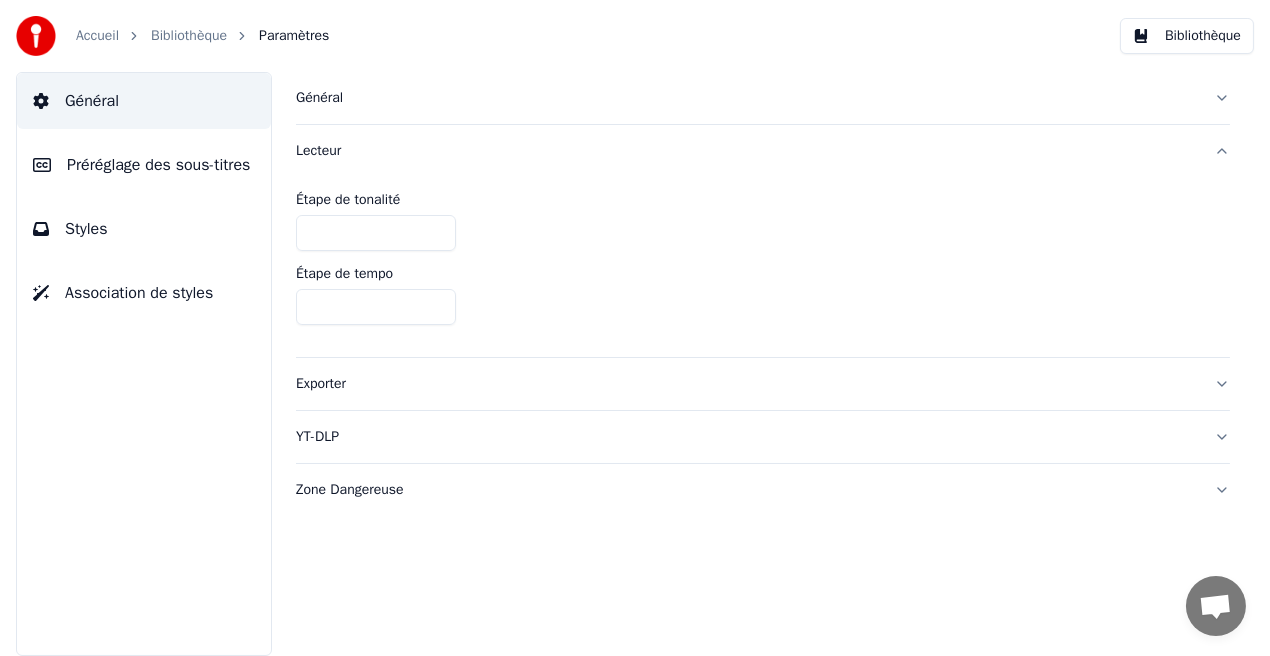 click on "Lecteur" at bounding box center [747, 151] 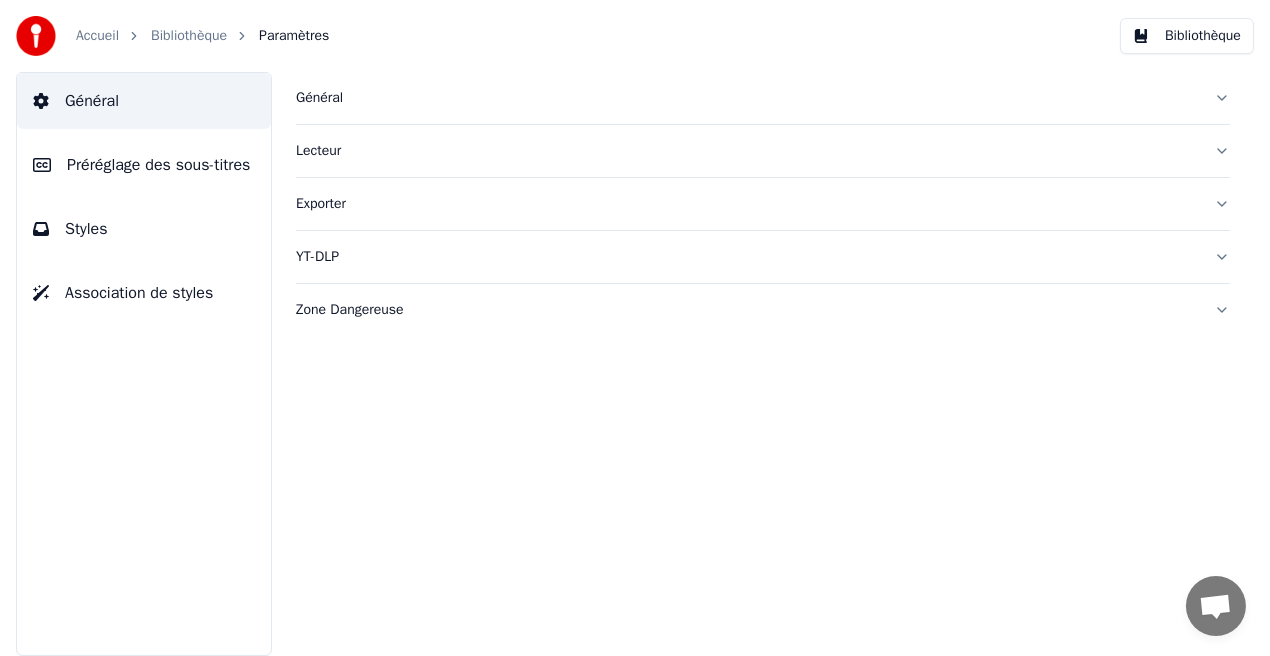 click on "Général" at bounding box center (747, 98) 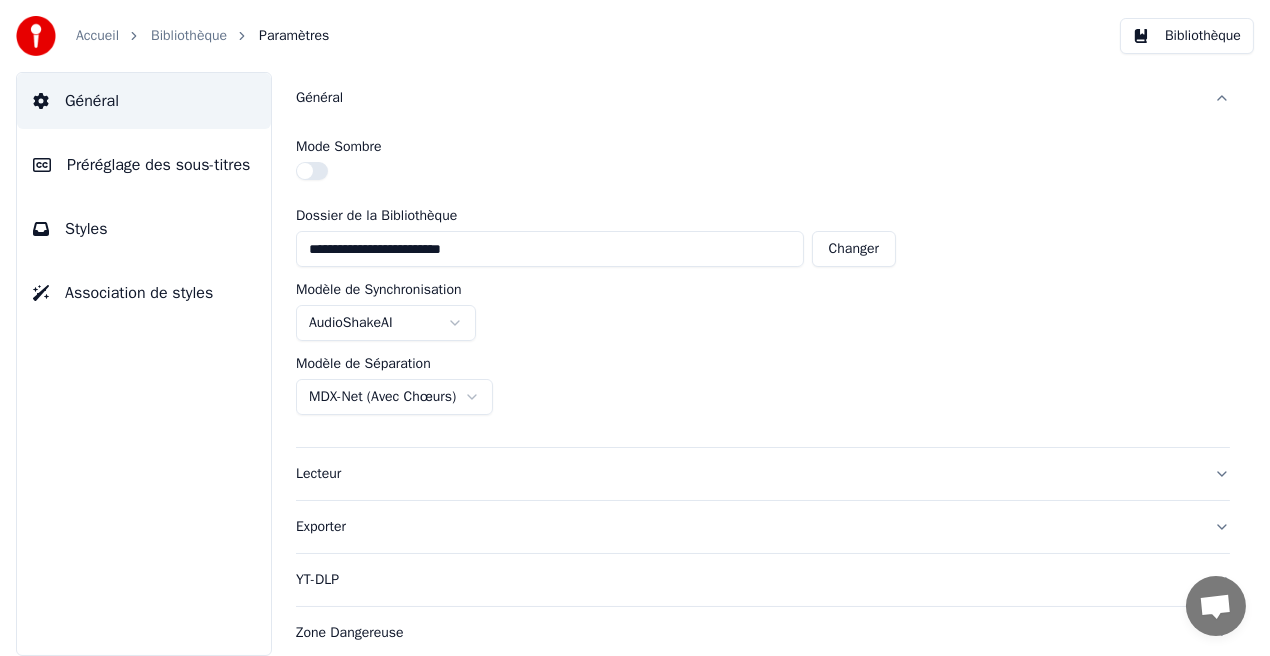 click on "Général" at bounding box center [747, 98] 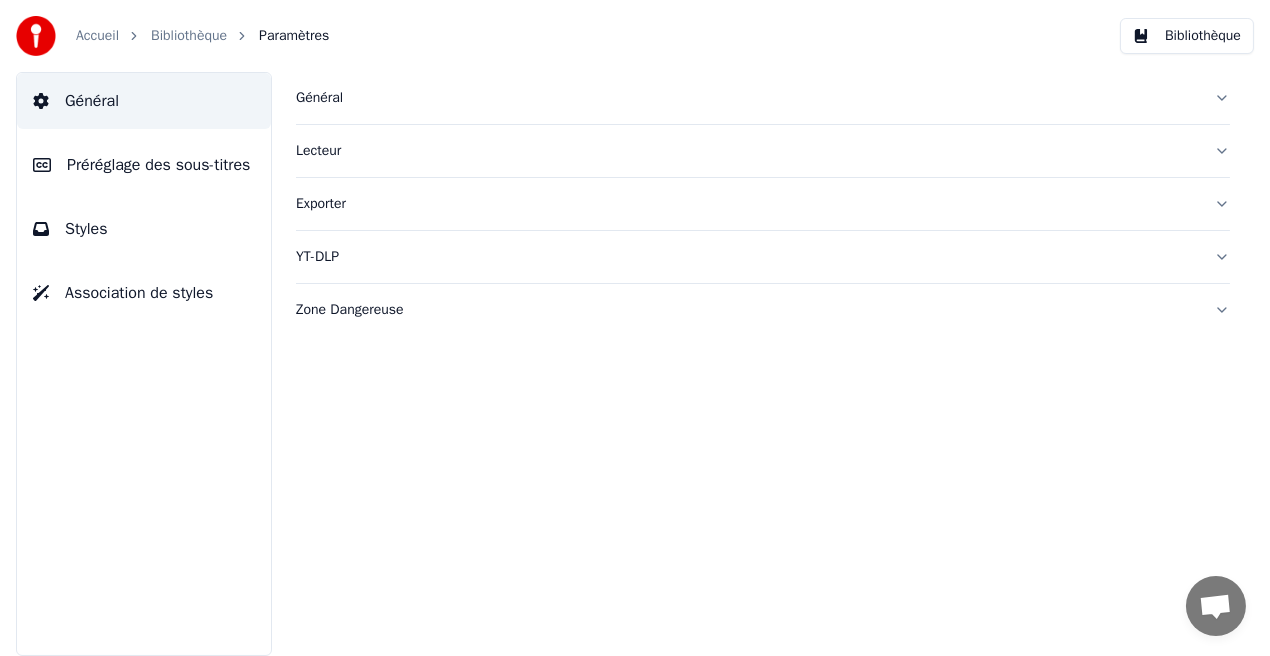 click on "Zone Dangereuse" at bounding box center [747, 310] 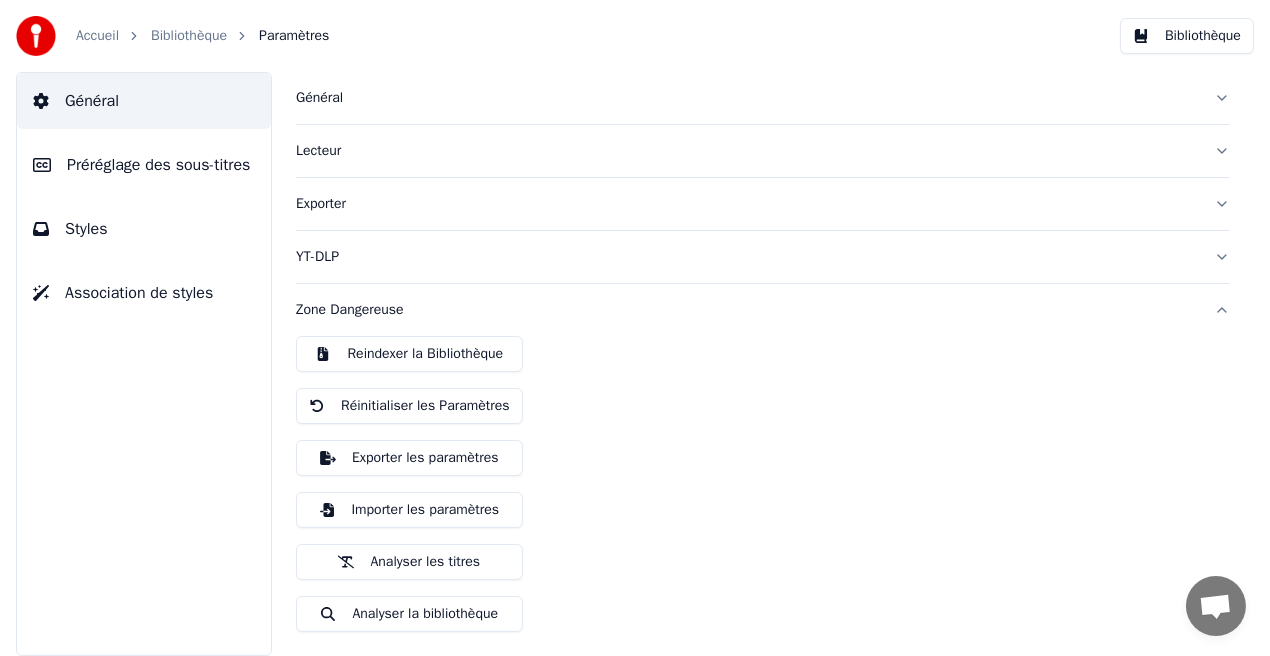 click on "Association de styles" at bounding box center (144, 293) 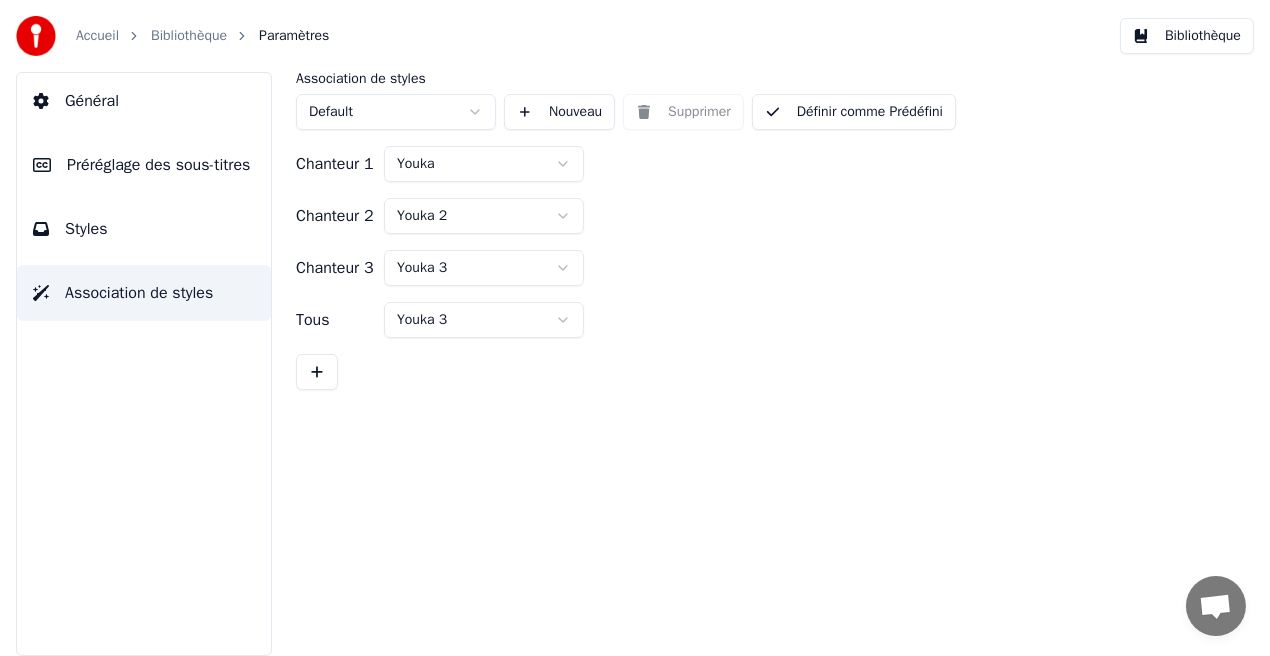 click on "Styles" at bounding box center [144, 229] 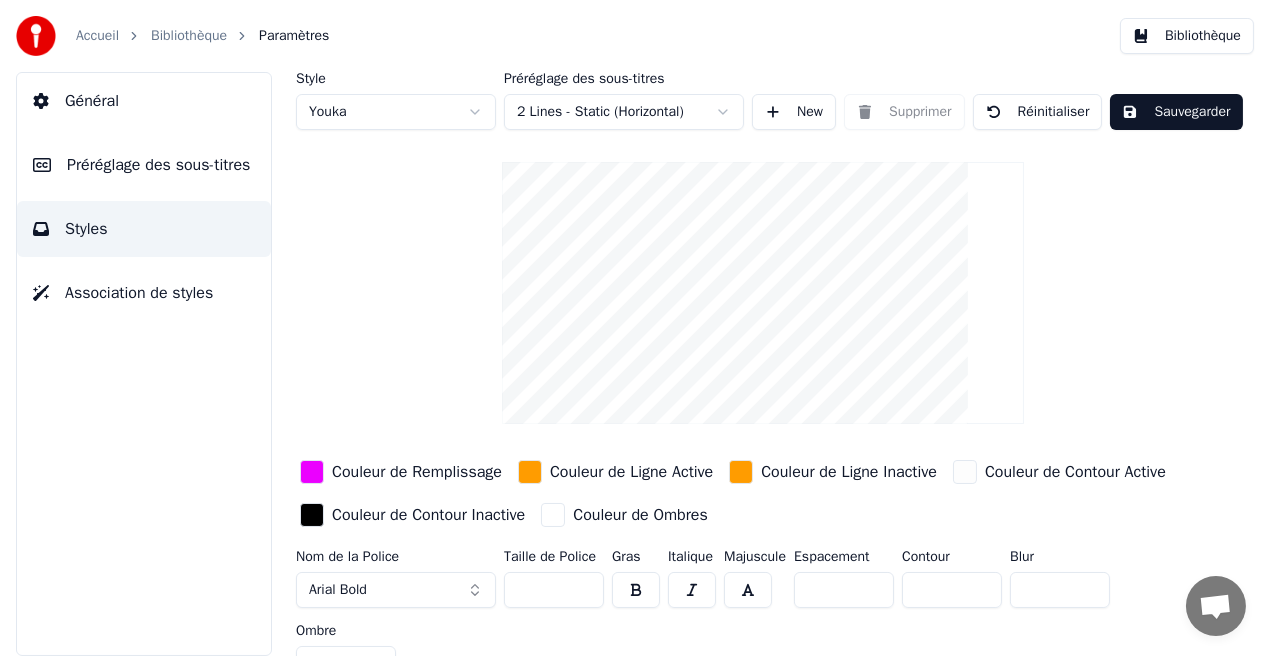 click at bounding box center (636, 590) 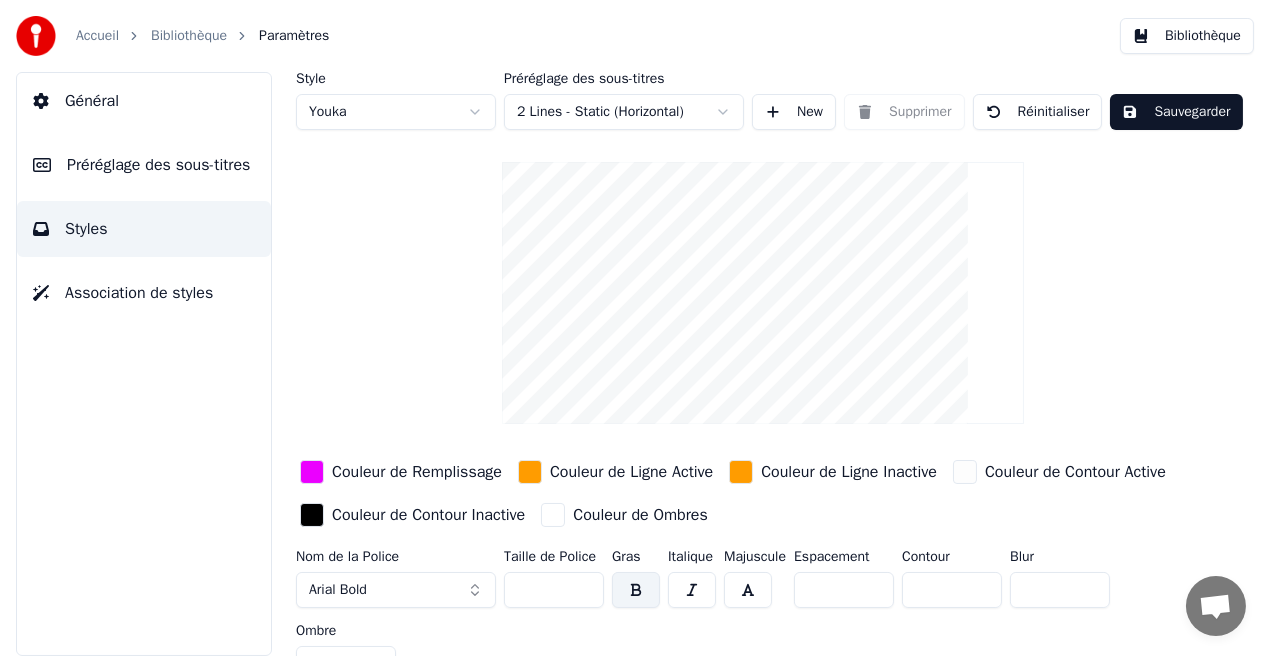 click on "Sauvegarder" at bounding box center [1176, 112] 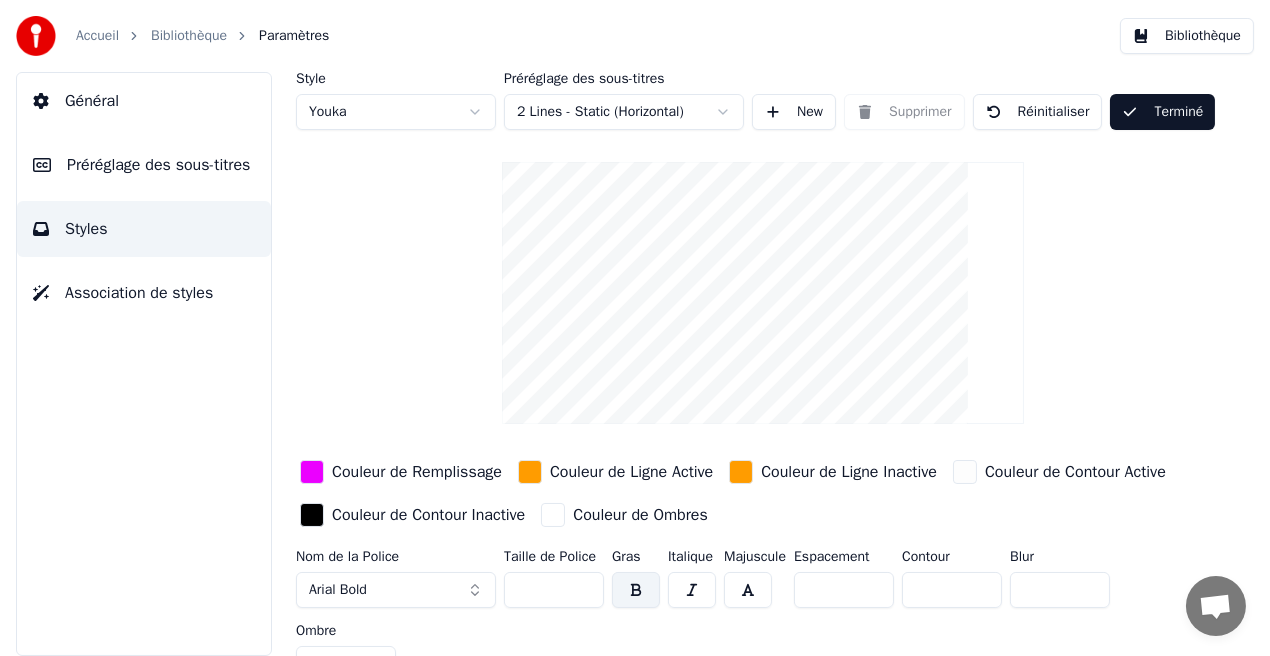 click on "Bibliothèque" at bounding box center [1187, 36] 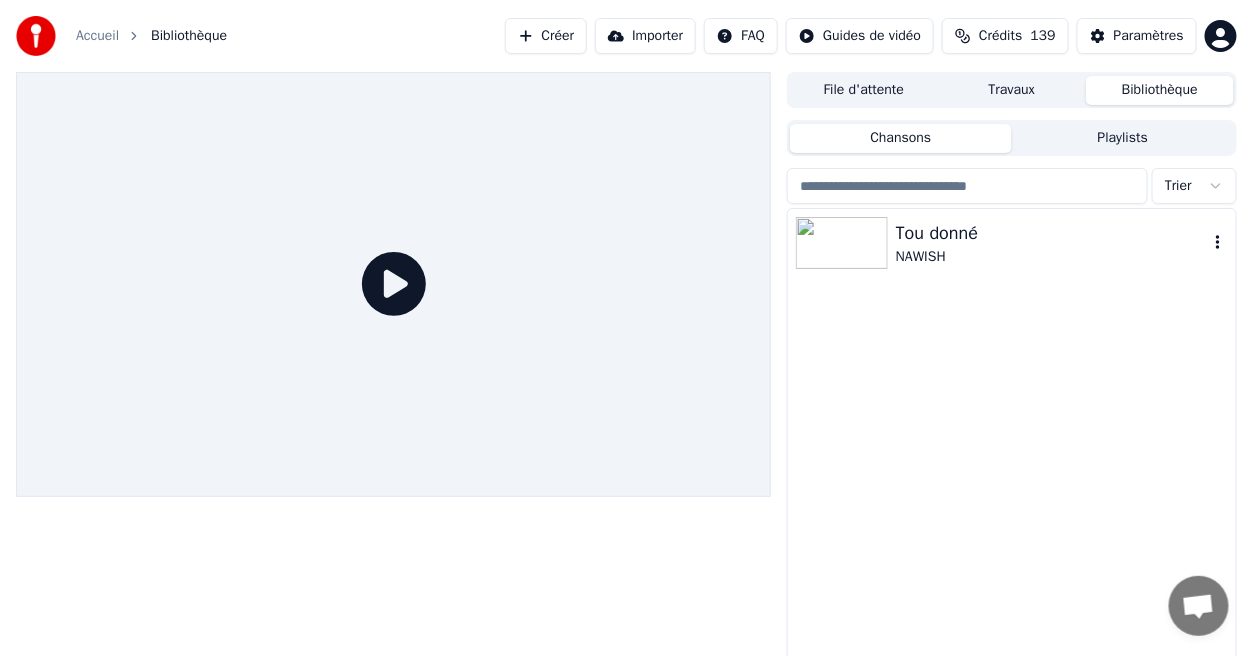 click on "NAWISH" at bounding box center (1052, 257) 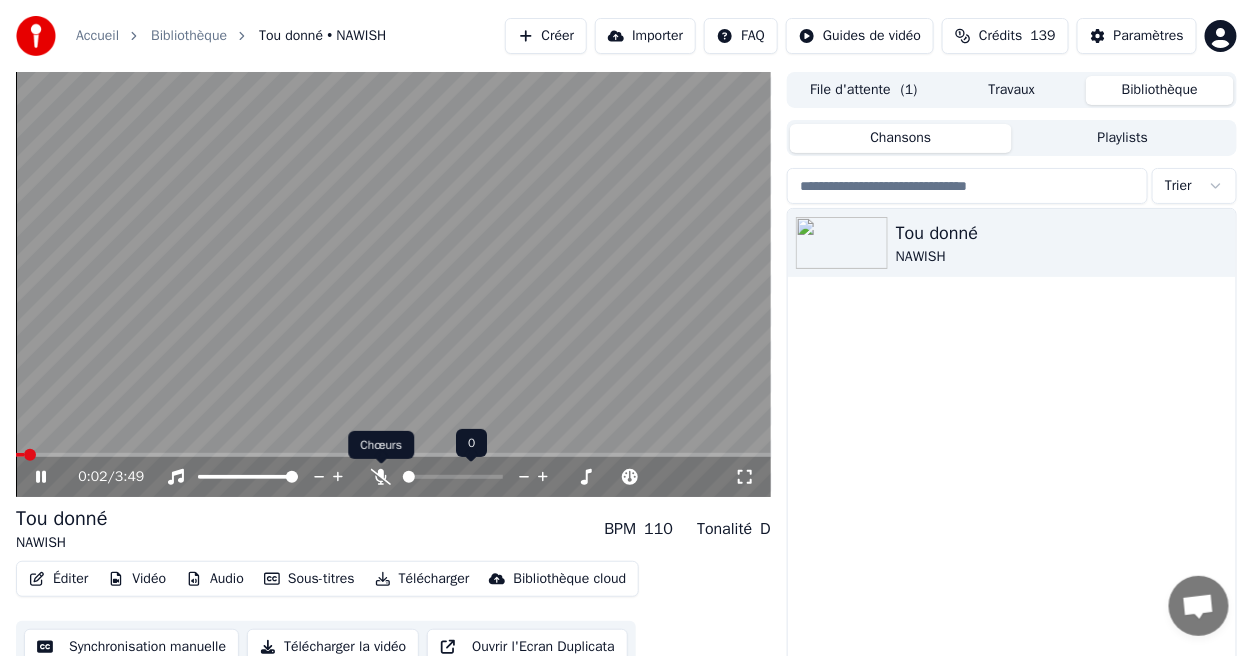 click 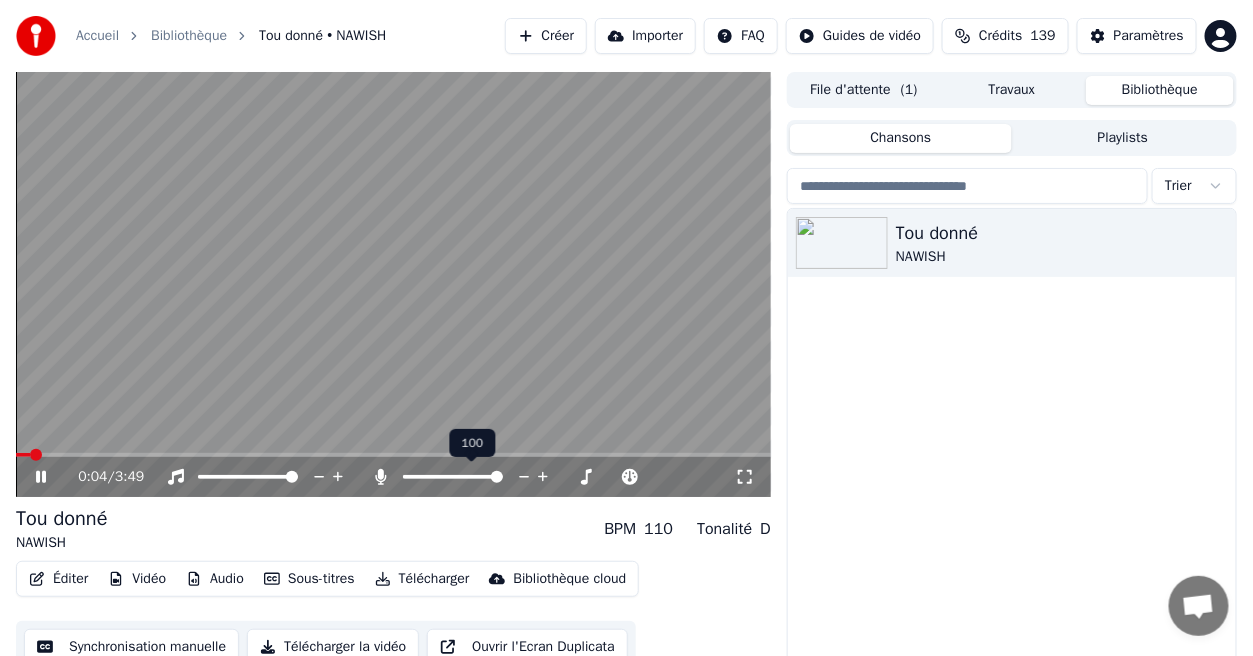 click 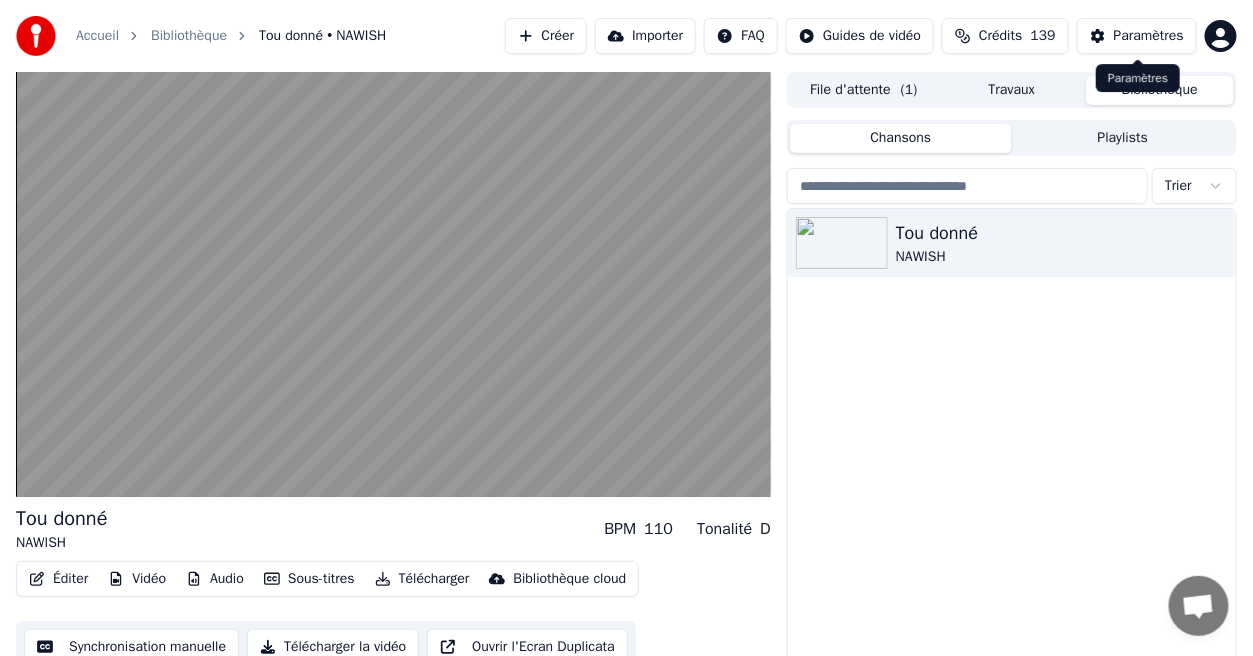 click on "Paramètres" at bounding box center [1149, 36] 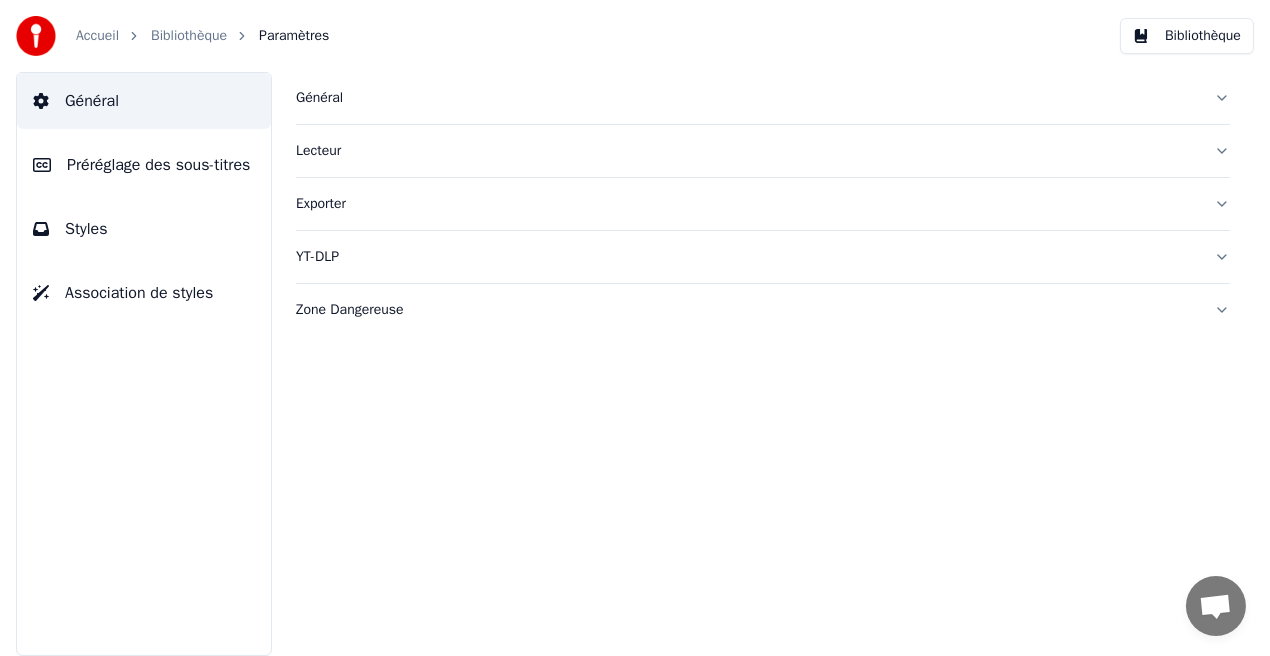 click on "Exporter" at bounding box center (747, 204) 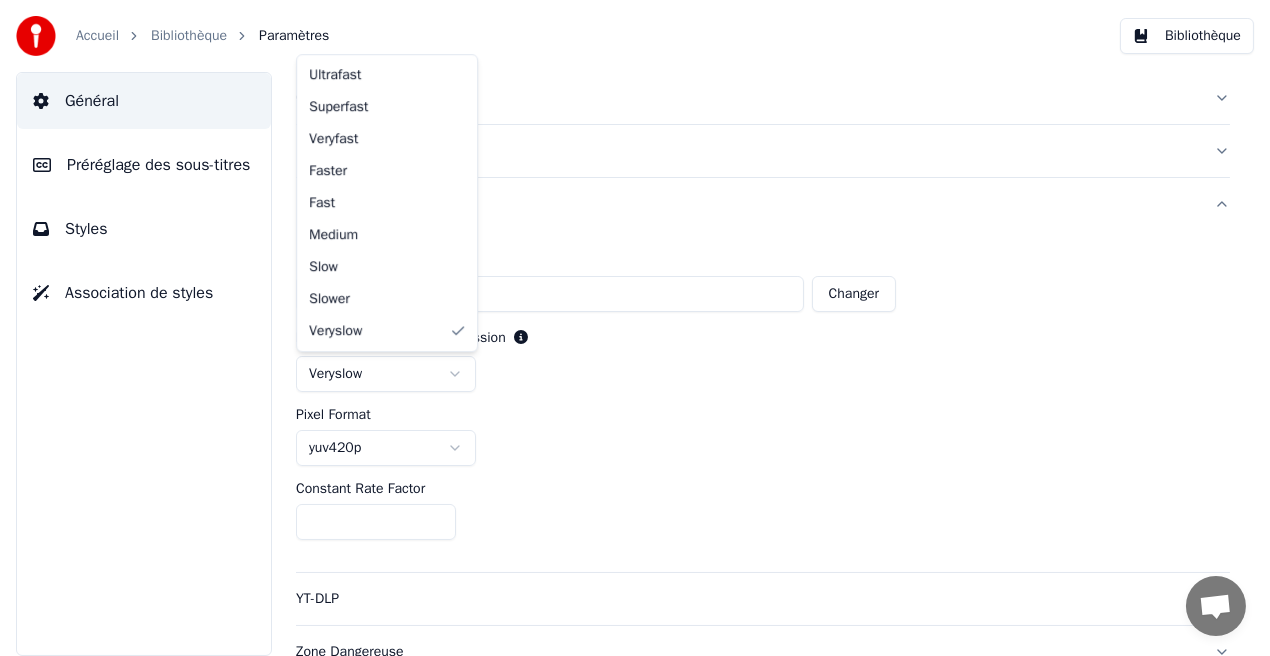 click on "**********" at bounding box center (635, 328) 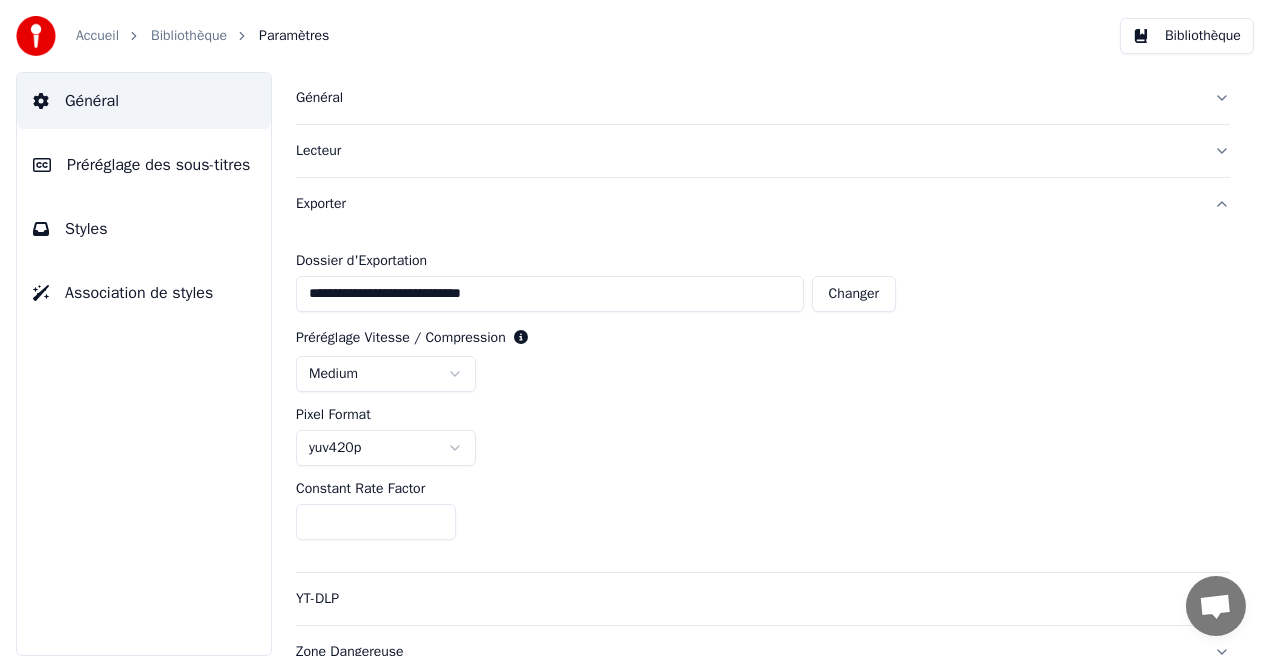 click on "Bibliothèque" at bounding box center (1187, 36) 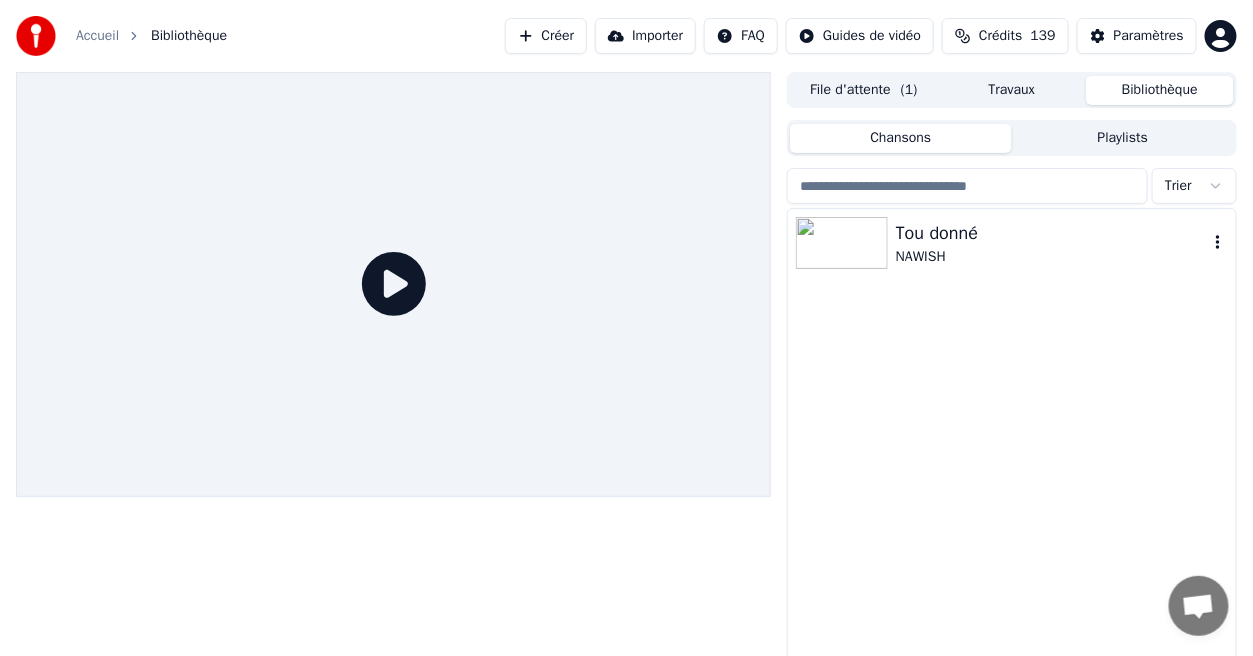 click on "NAWISH" at bounding box center [1052, 257] 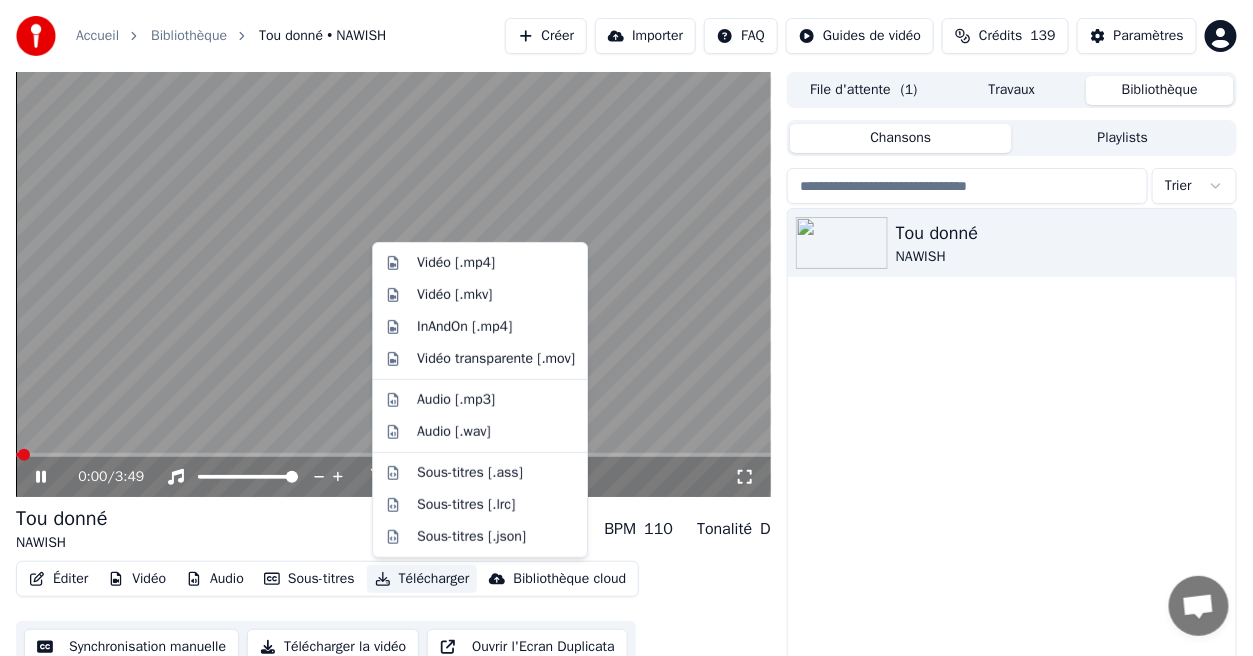 click on "Télécharger" at bounding box center (422, 579) 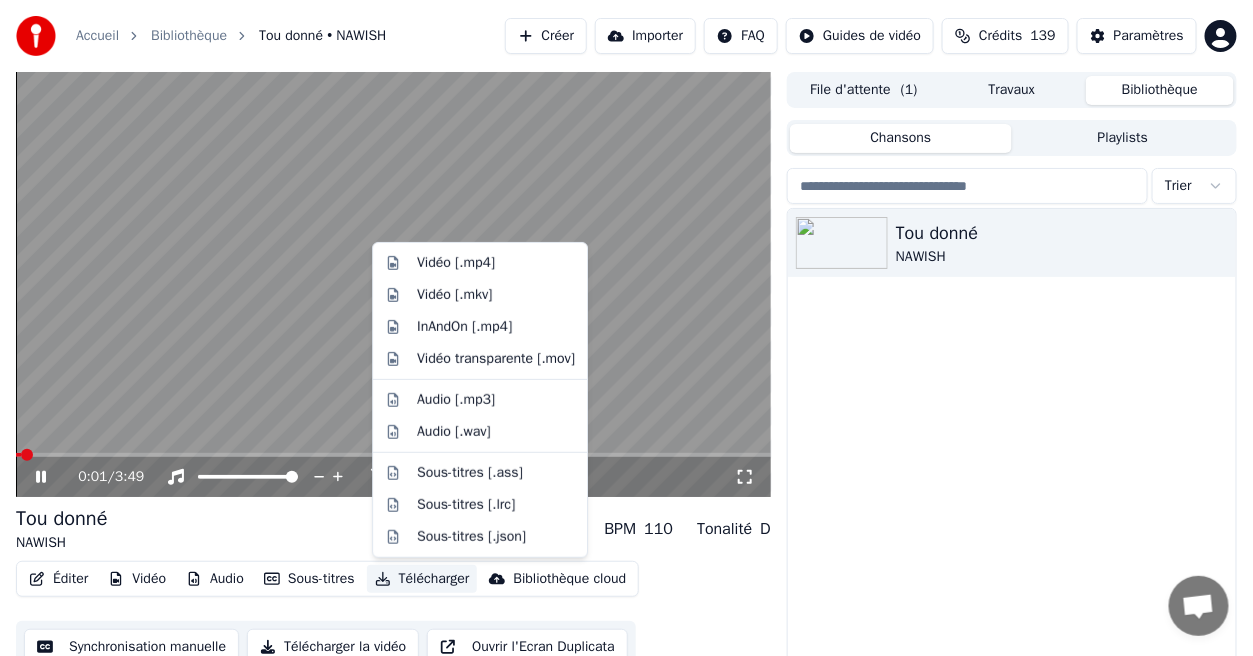 click on "Télécharger" at bounding box center (422, 579) 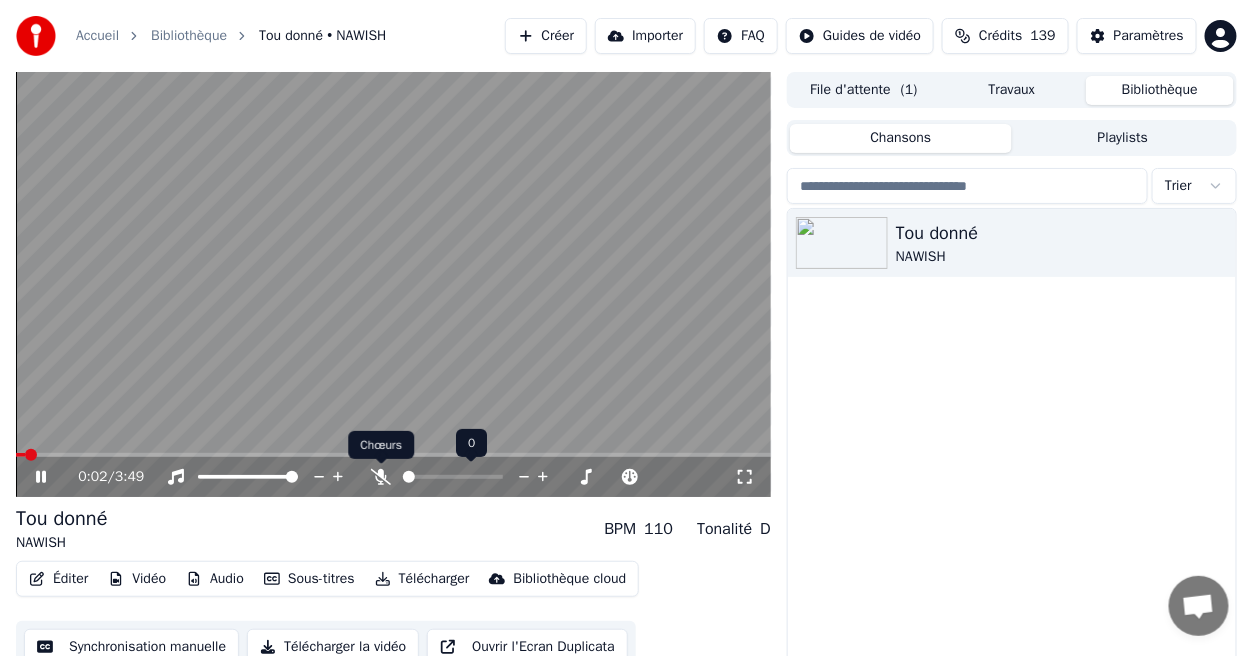 click 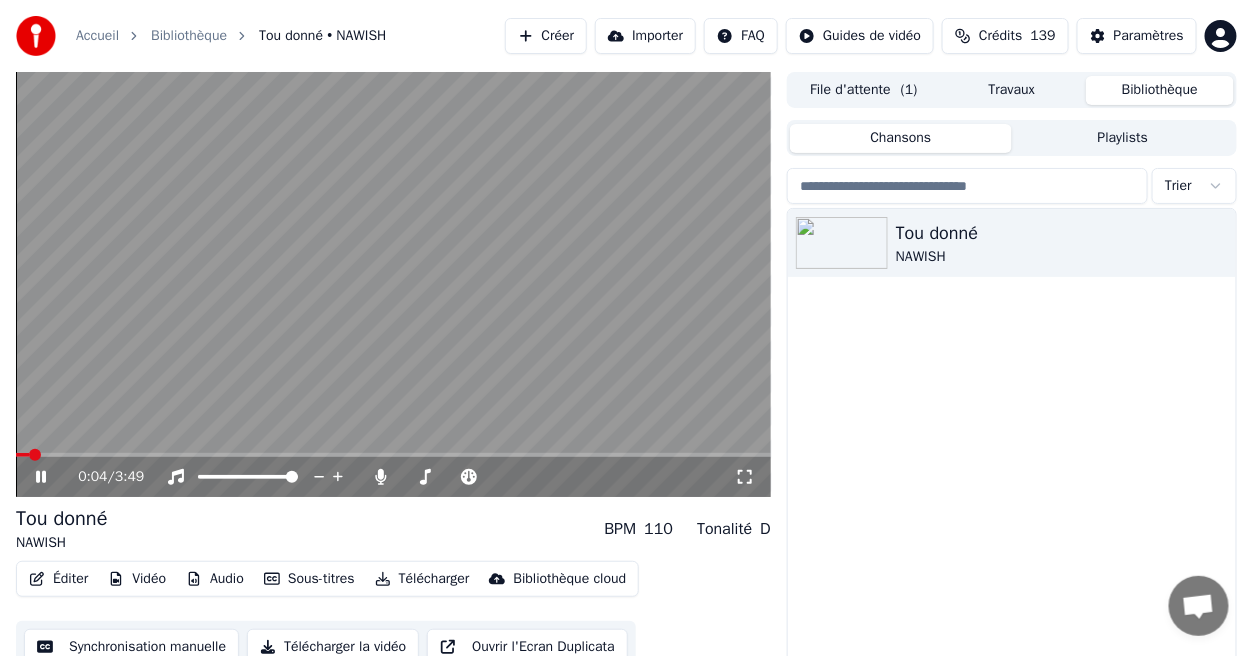 click on "Télécharger" at bounding box center [422, 579] 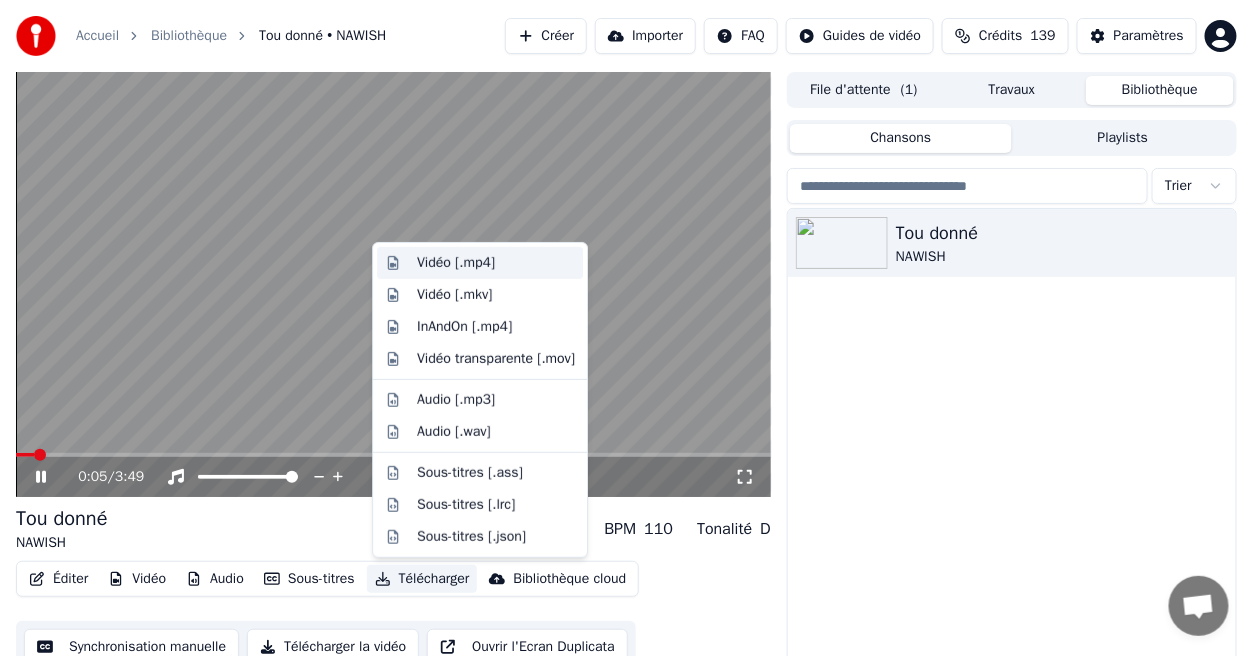 click on "Vidéo [.mp4]" at bounding box center [456, 263] 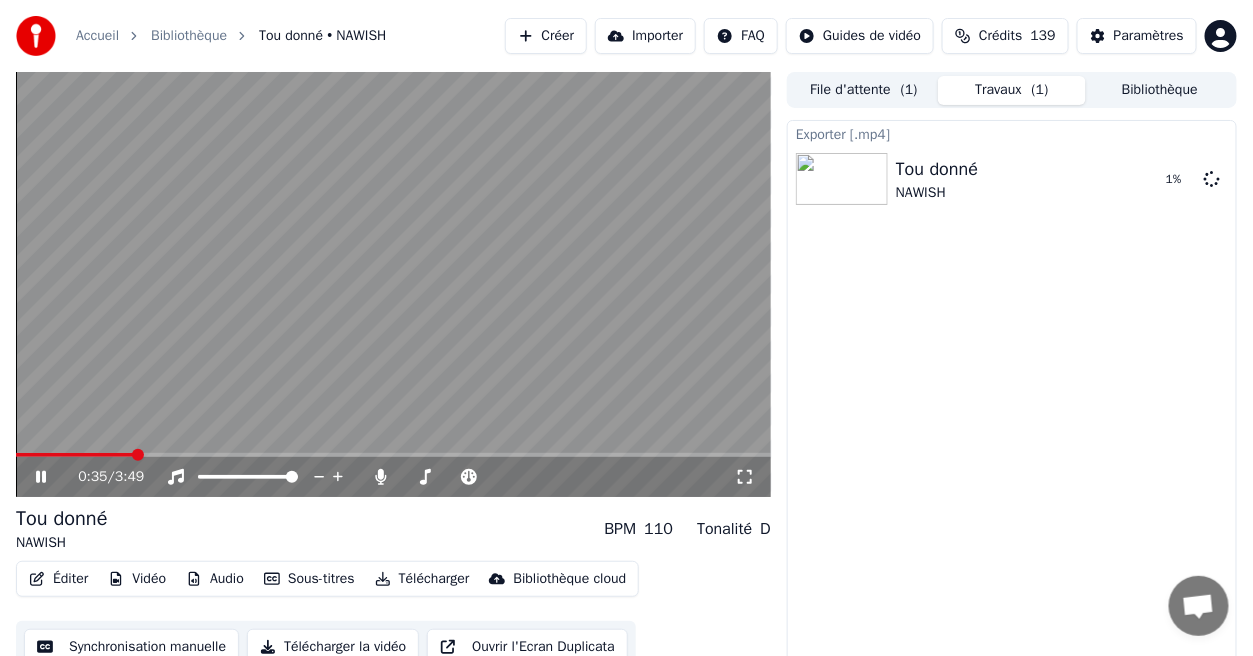 click 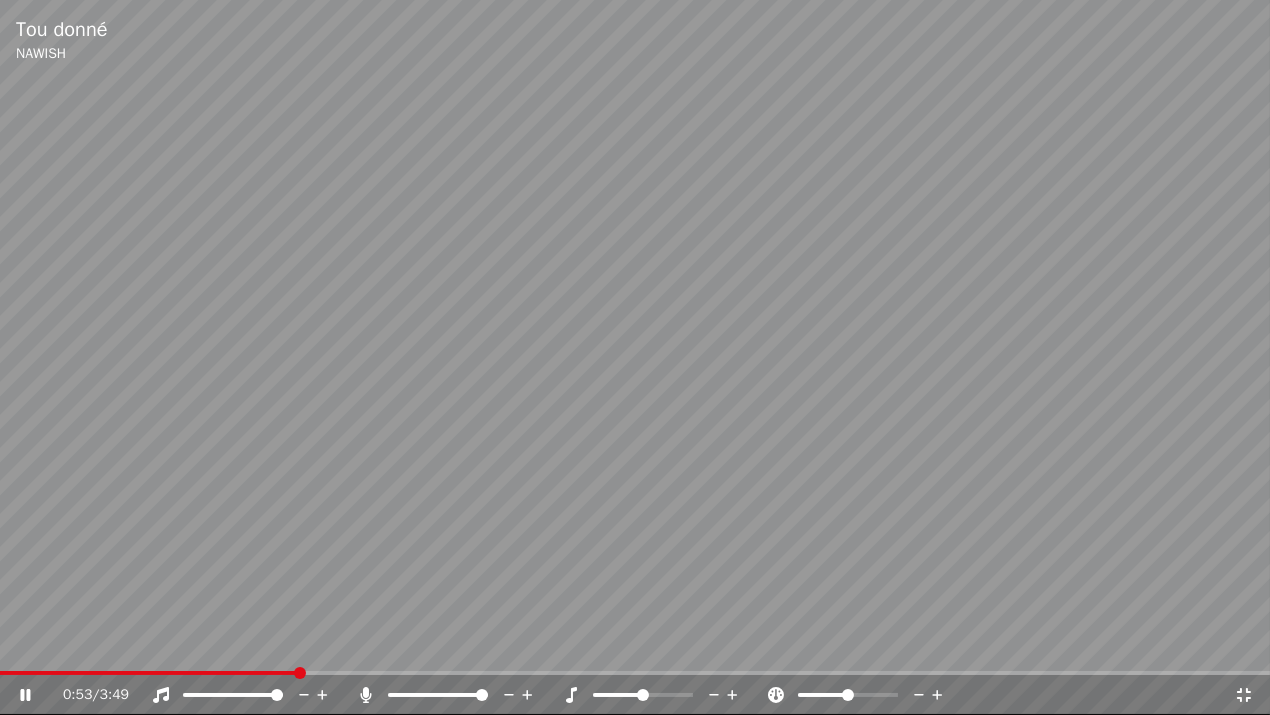 click 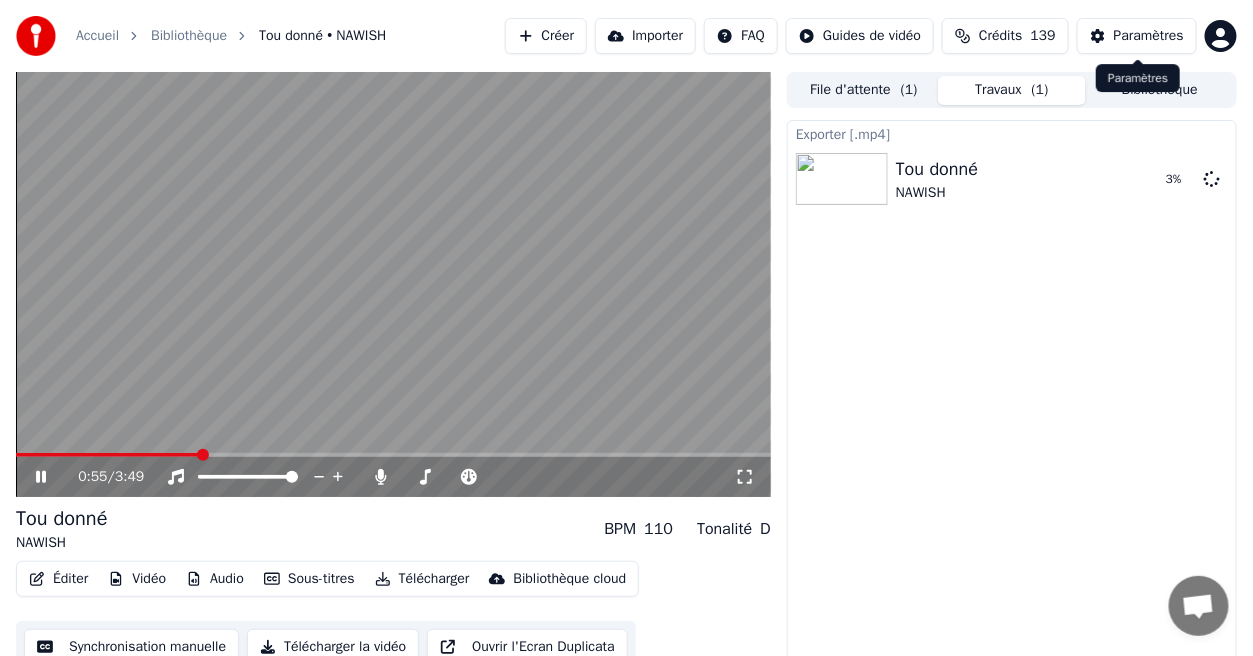 click on "Paramètres" at bounding box center (1149, 36) 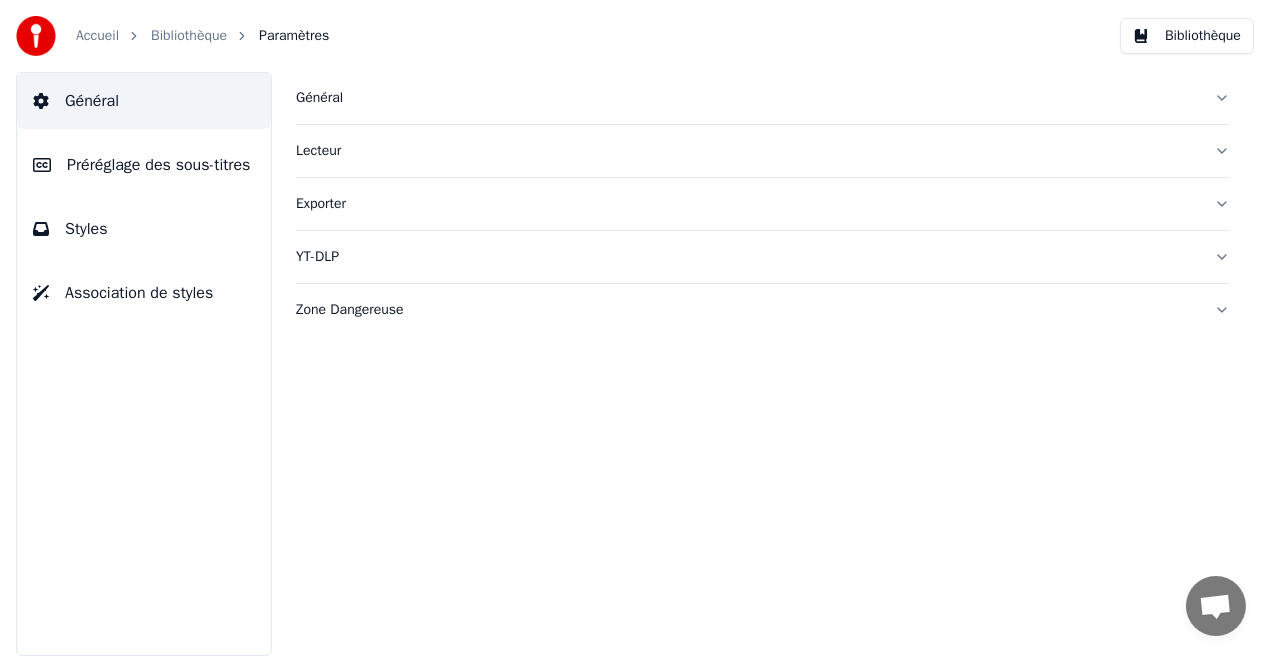click on "Exporter" at bounding box center (747, 204) 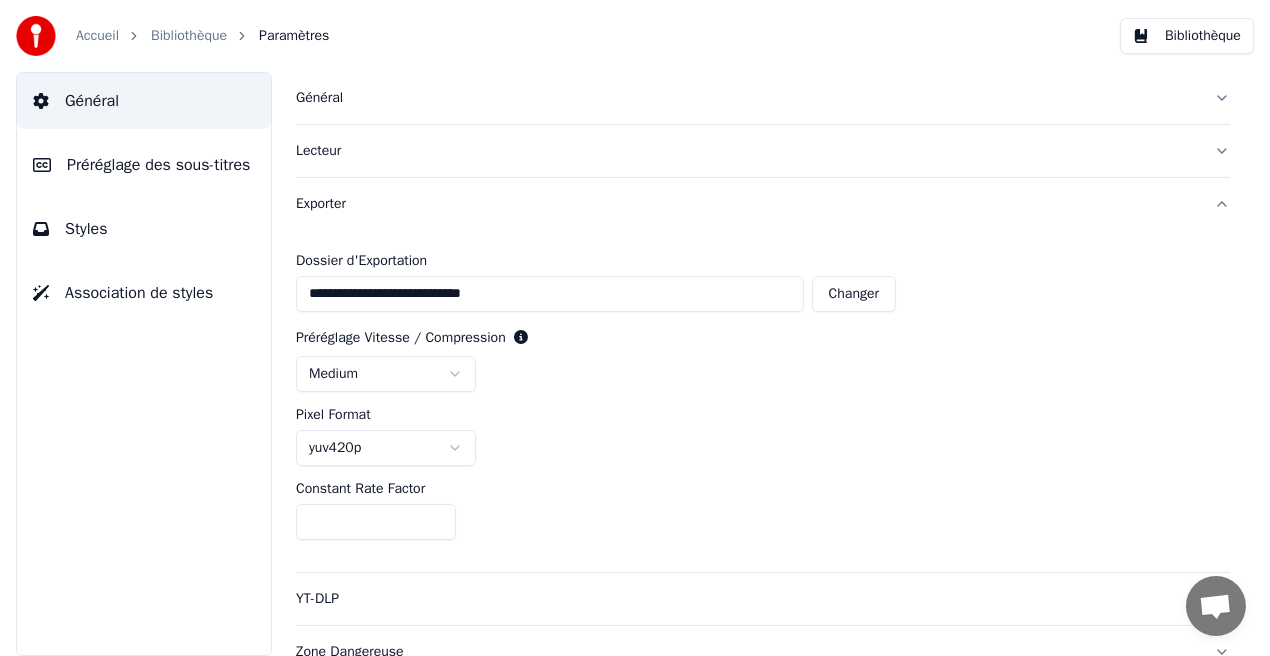 click on "Styles" at bounding box center (144, 229) 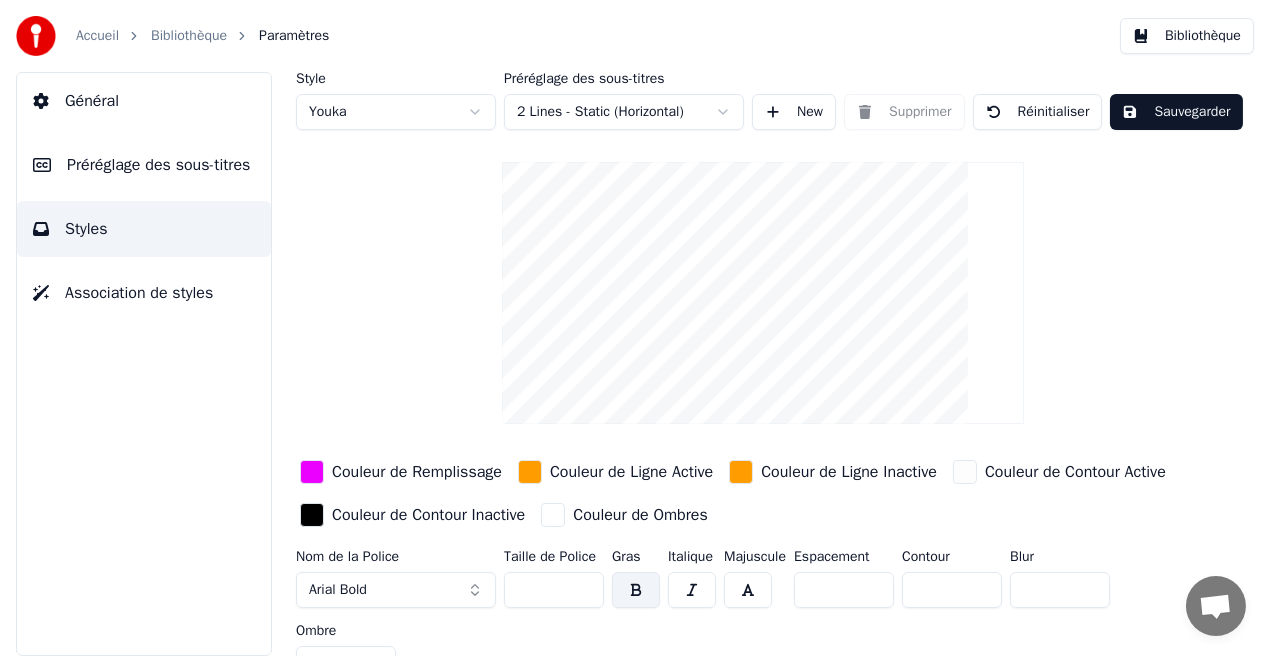click on "Sauvegarder" at bounding box center [1176, 112] 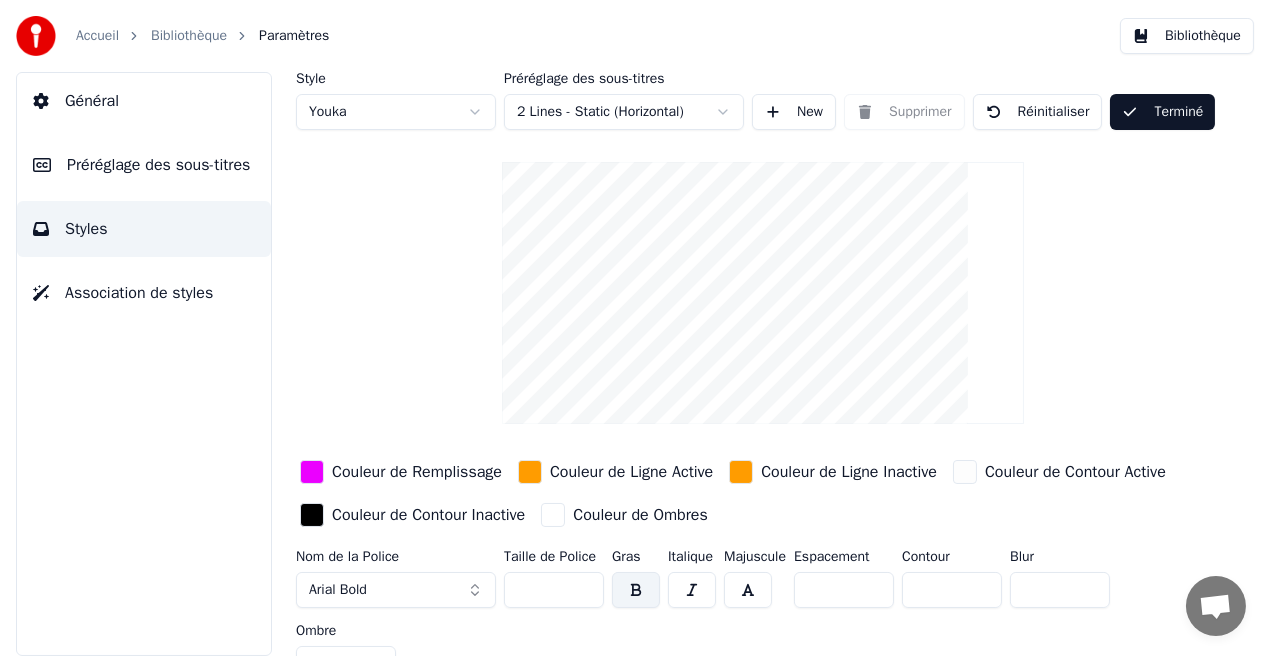 click on "Bibliothèque" at bounding box center (1187, 36) 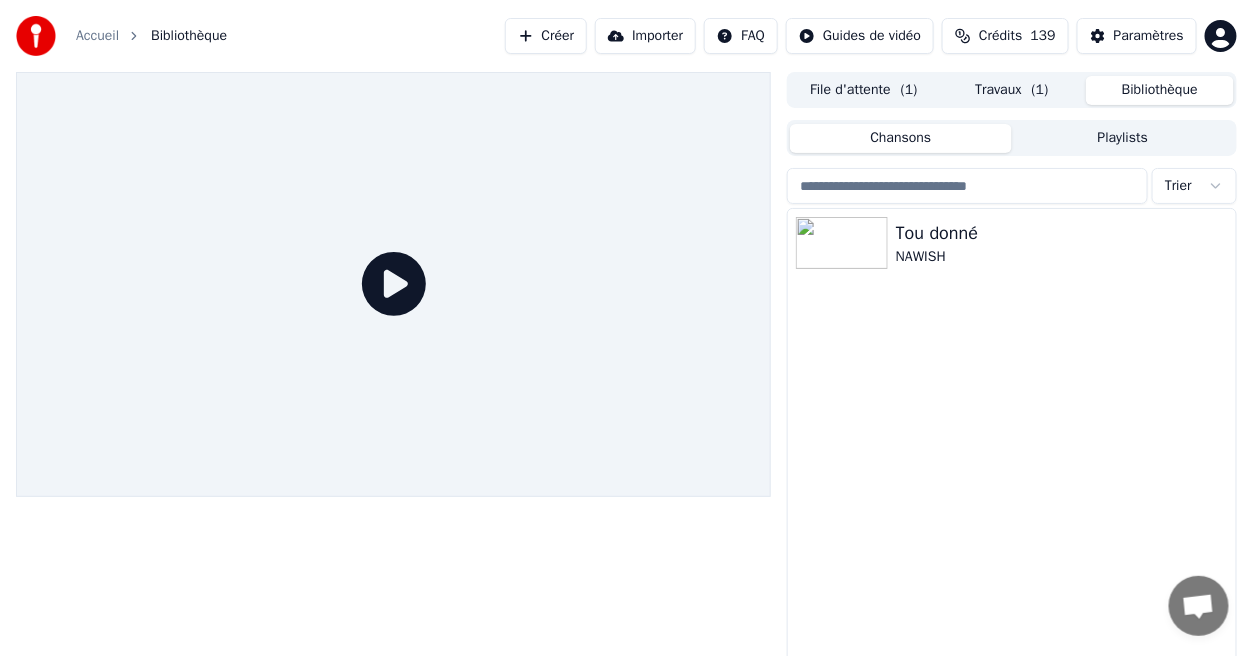 click on "( 1 )" at bounding box center (1040, 90) 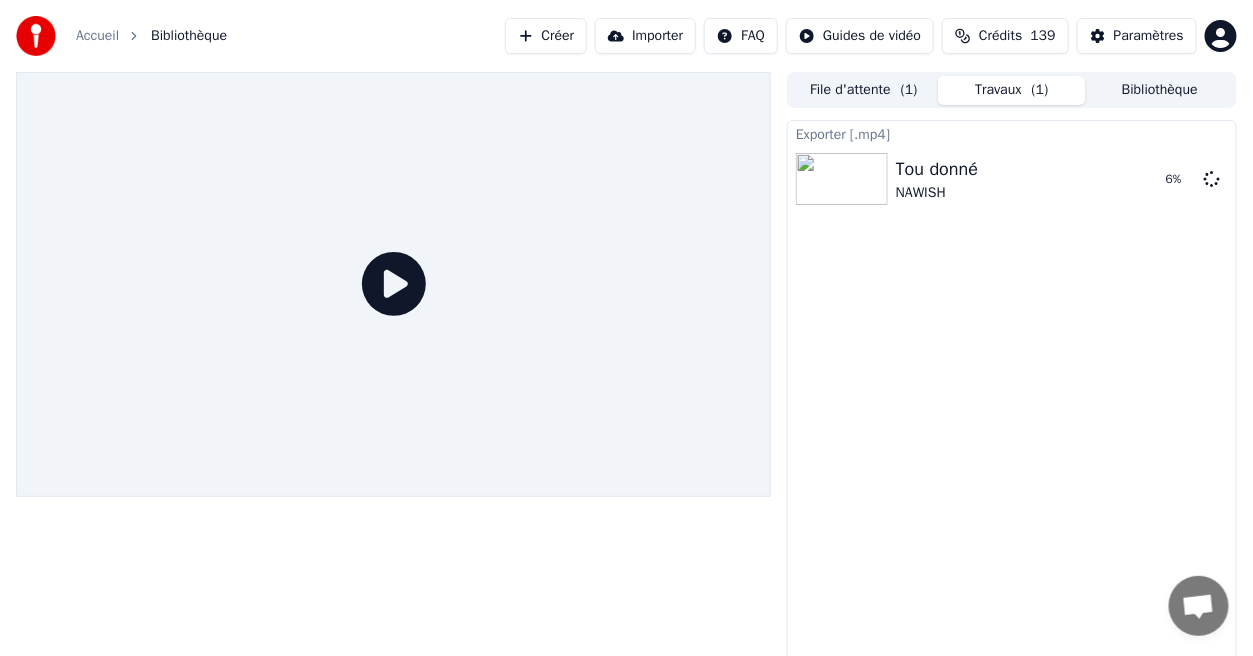 click on "( 1 )" at bounding box center [1040, 90] 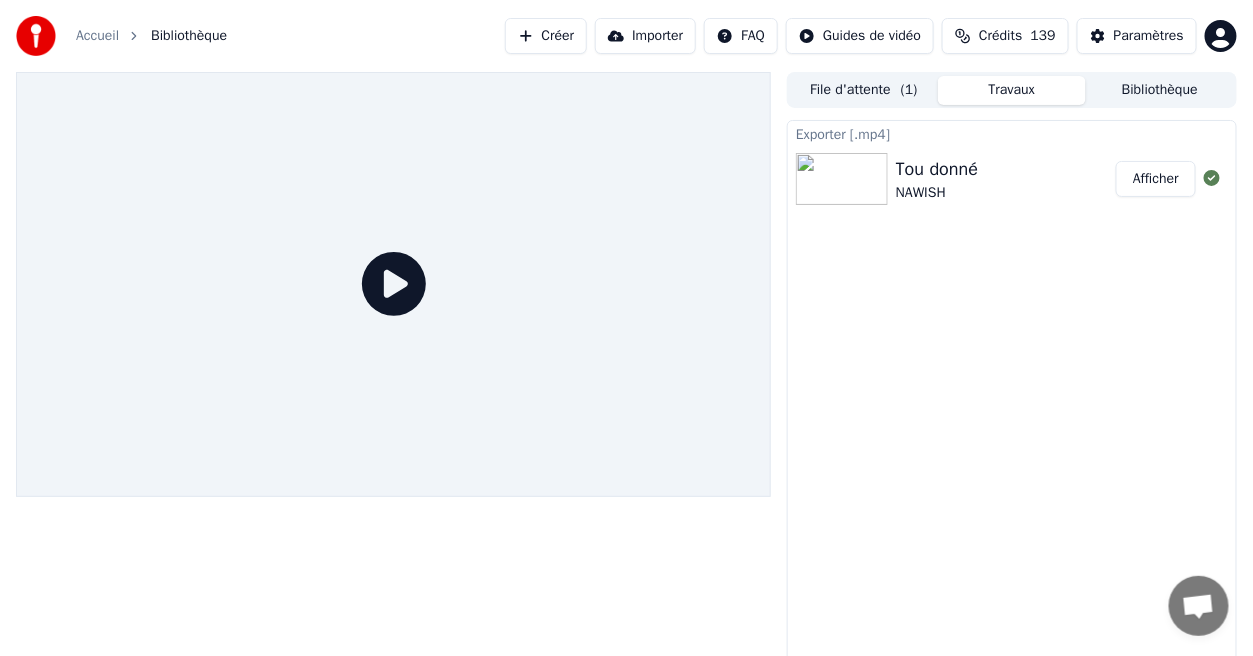 click on "Afficher" at bounding box center (1156, 179) 